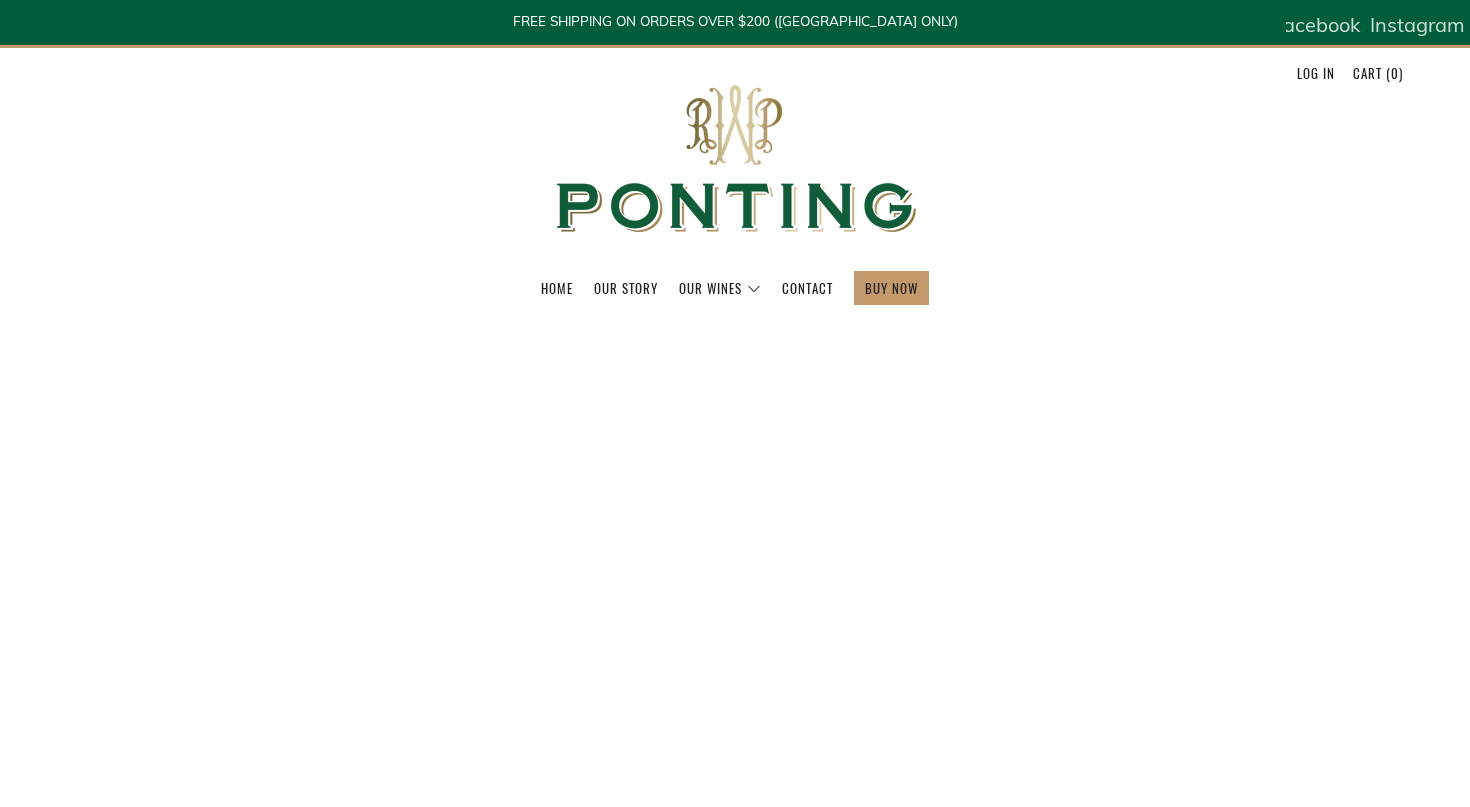 scroll, scrollTop: 0, scrollLeft: 0, axis: both 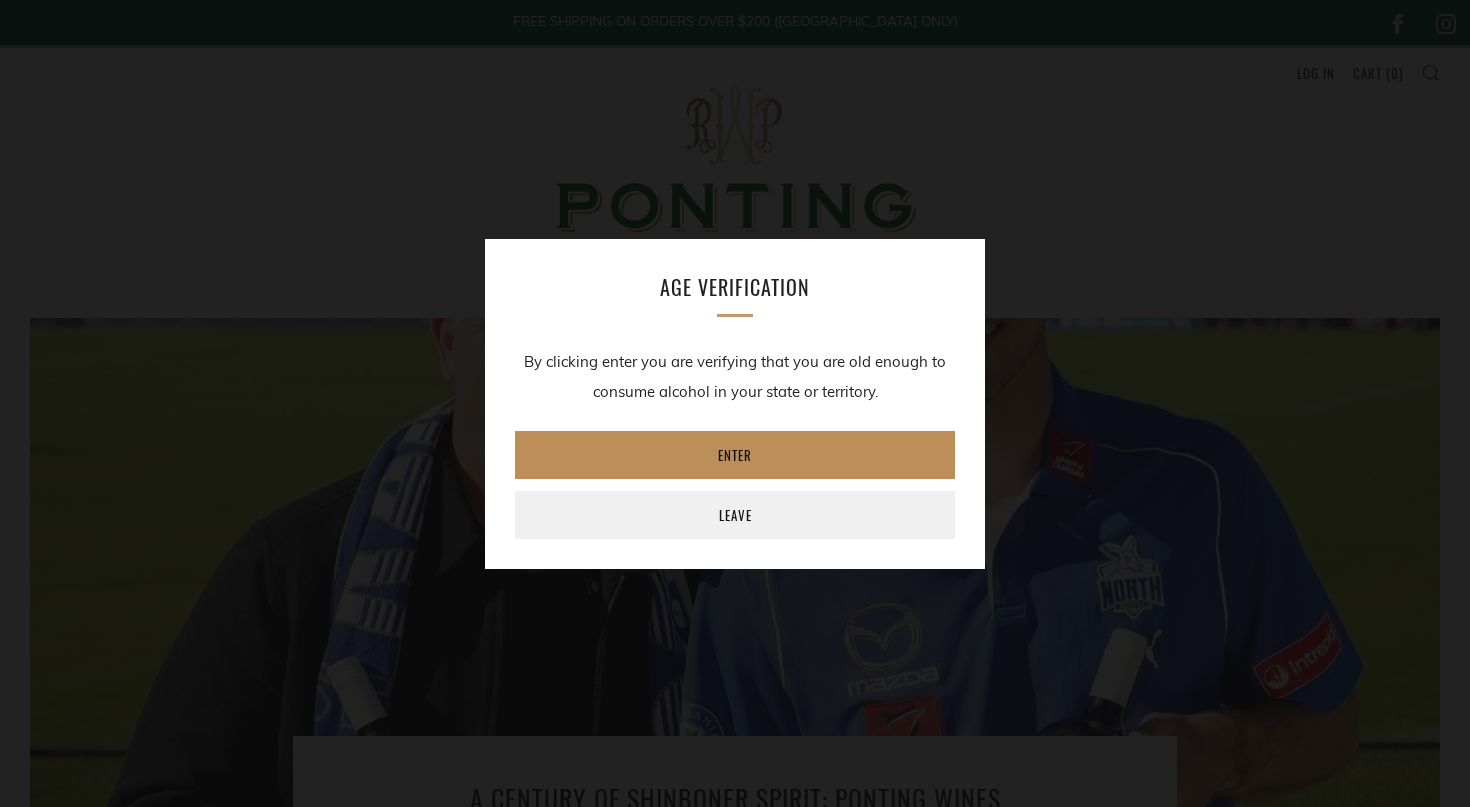click on "Enter" at bounding box center (735, 455) 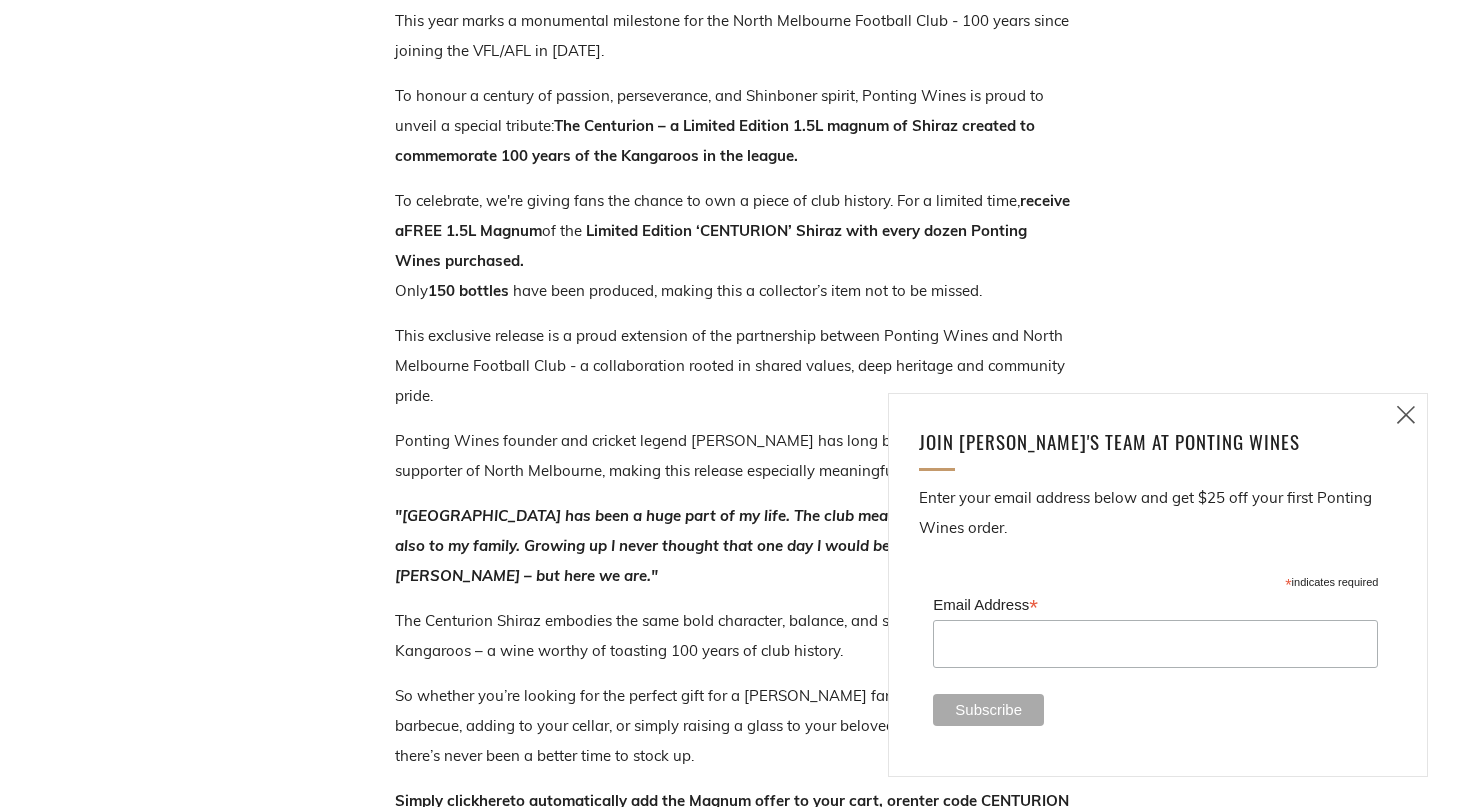 scroll, scrollTop: 891, scrollLeft: 0, axis: vertical 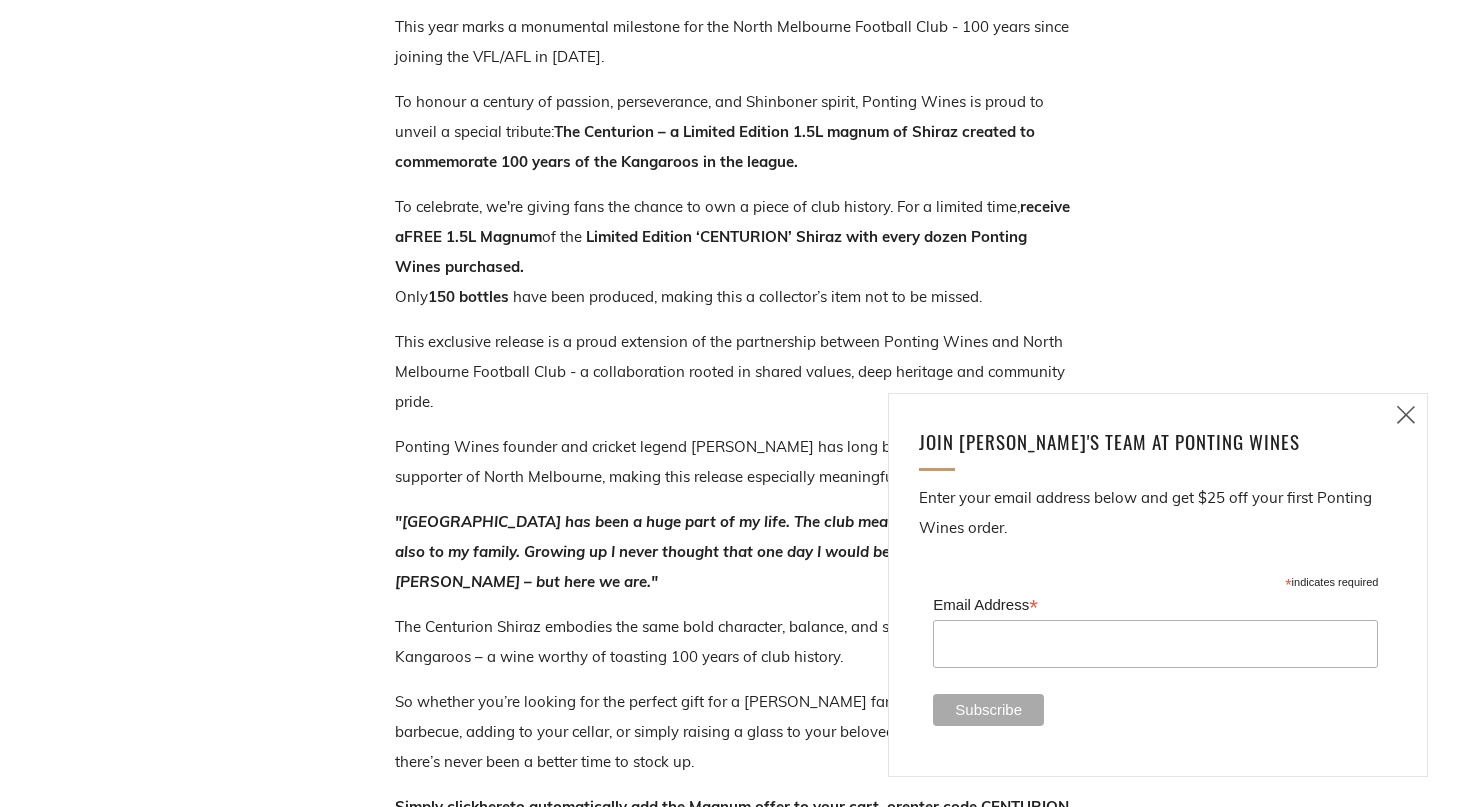 click at bounding box center (1406, 414) 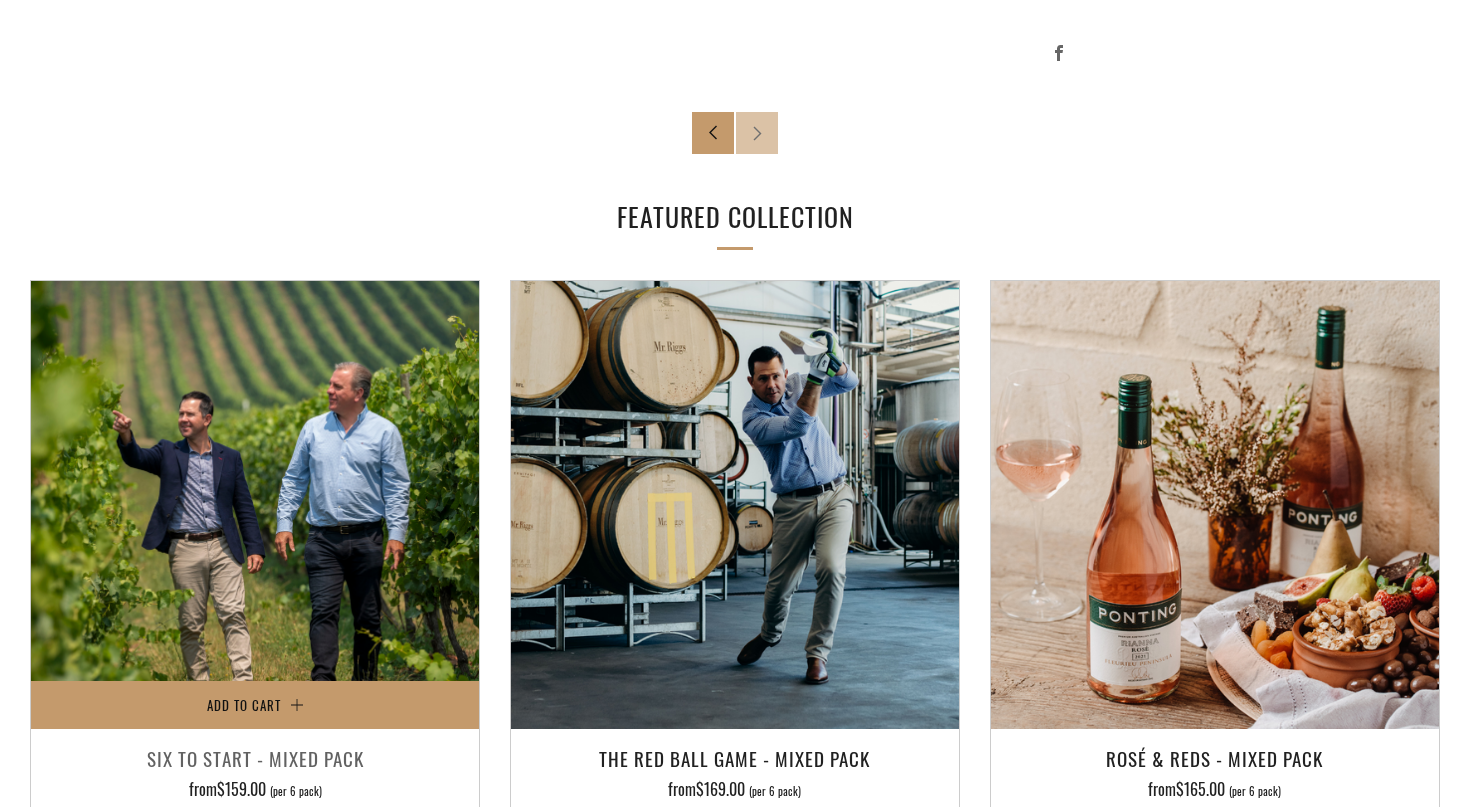 scroll, scrollTop: 1910, scrollLeft: 0, axis: vertical 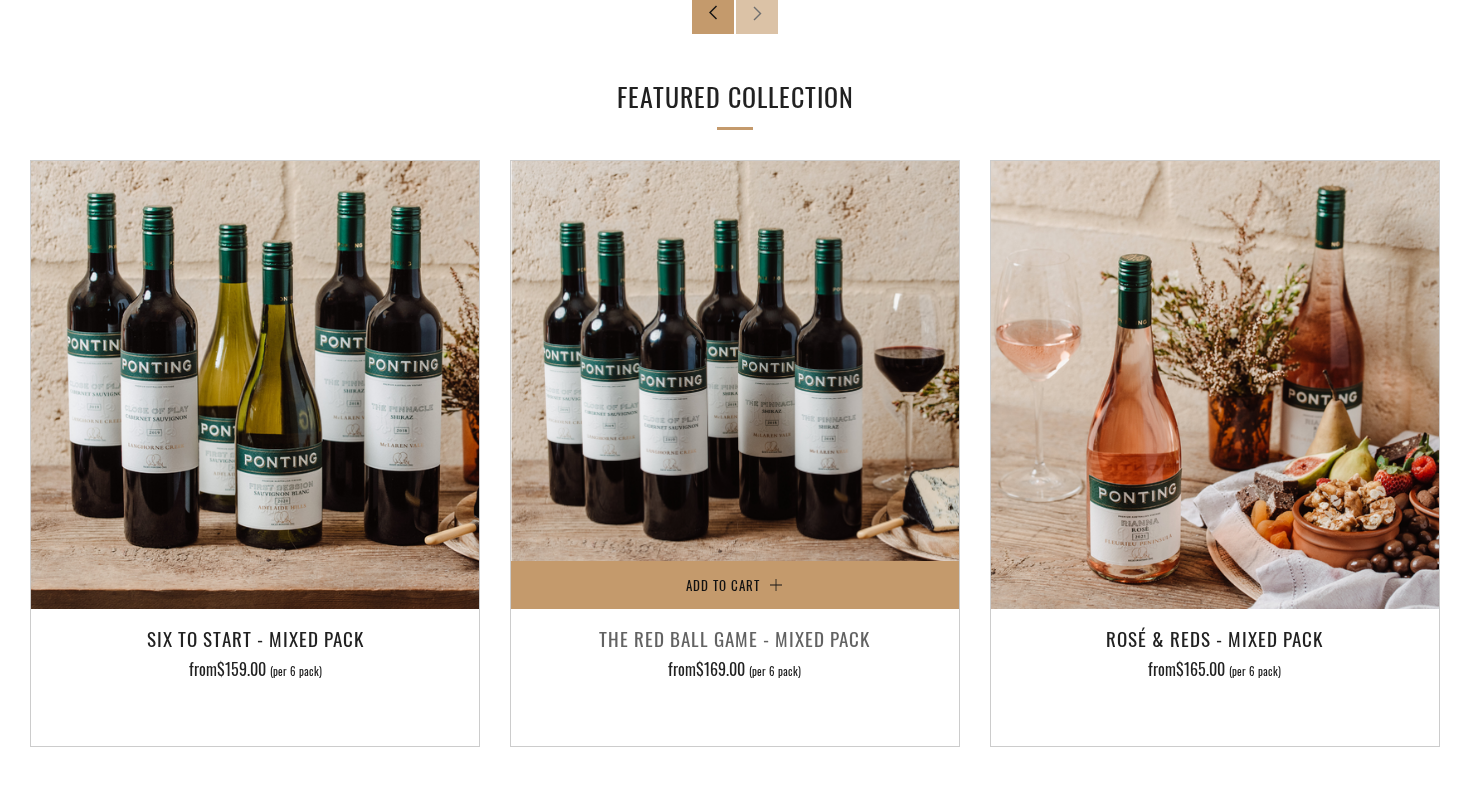 click at bounding box center (735, 385) 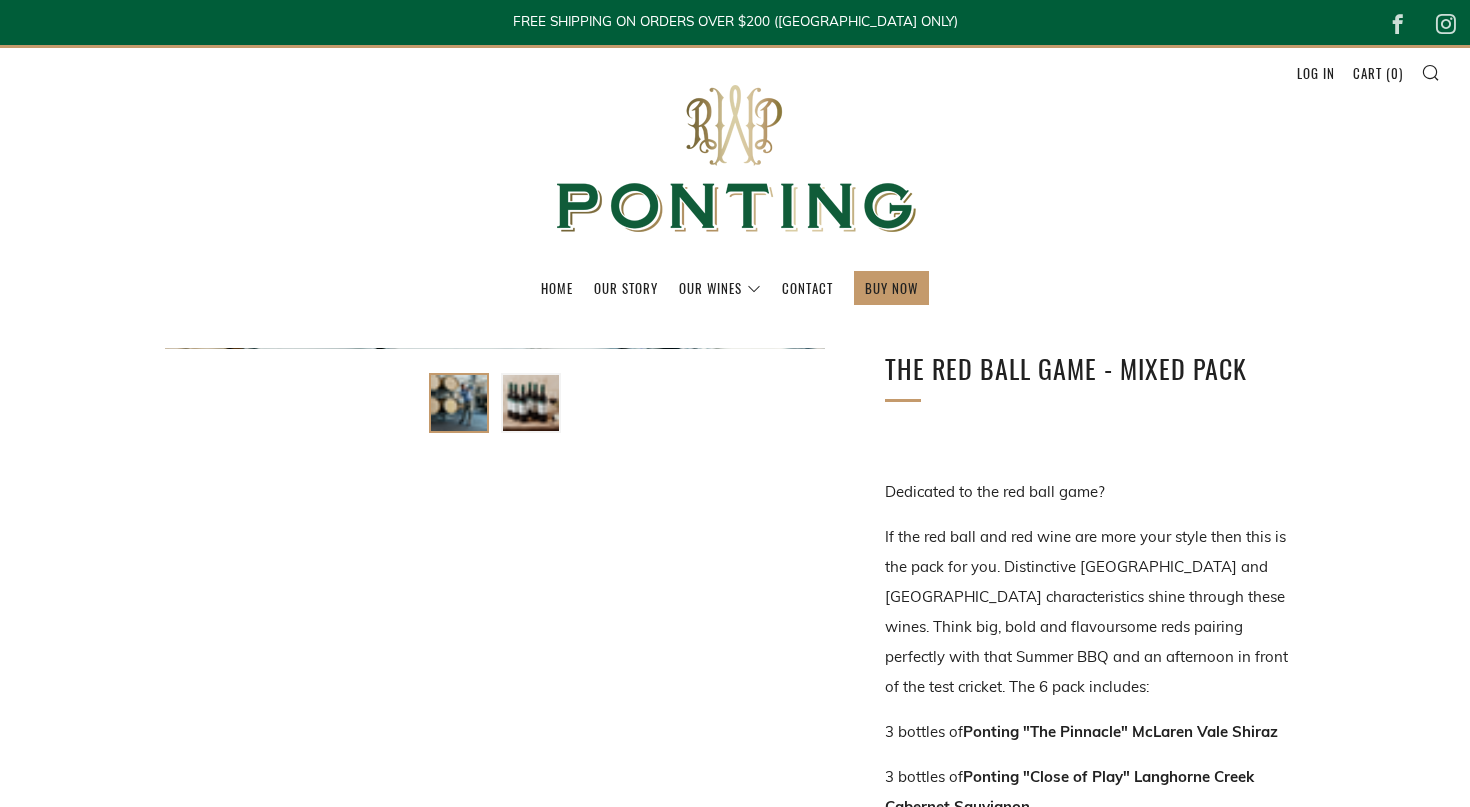 scroll, scrollTop: 0, scrollLeft: 0, axis: both 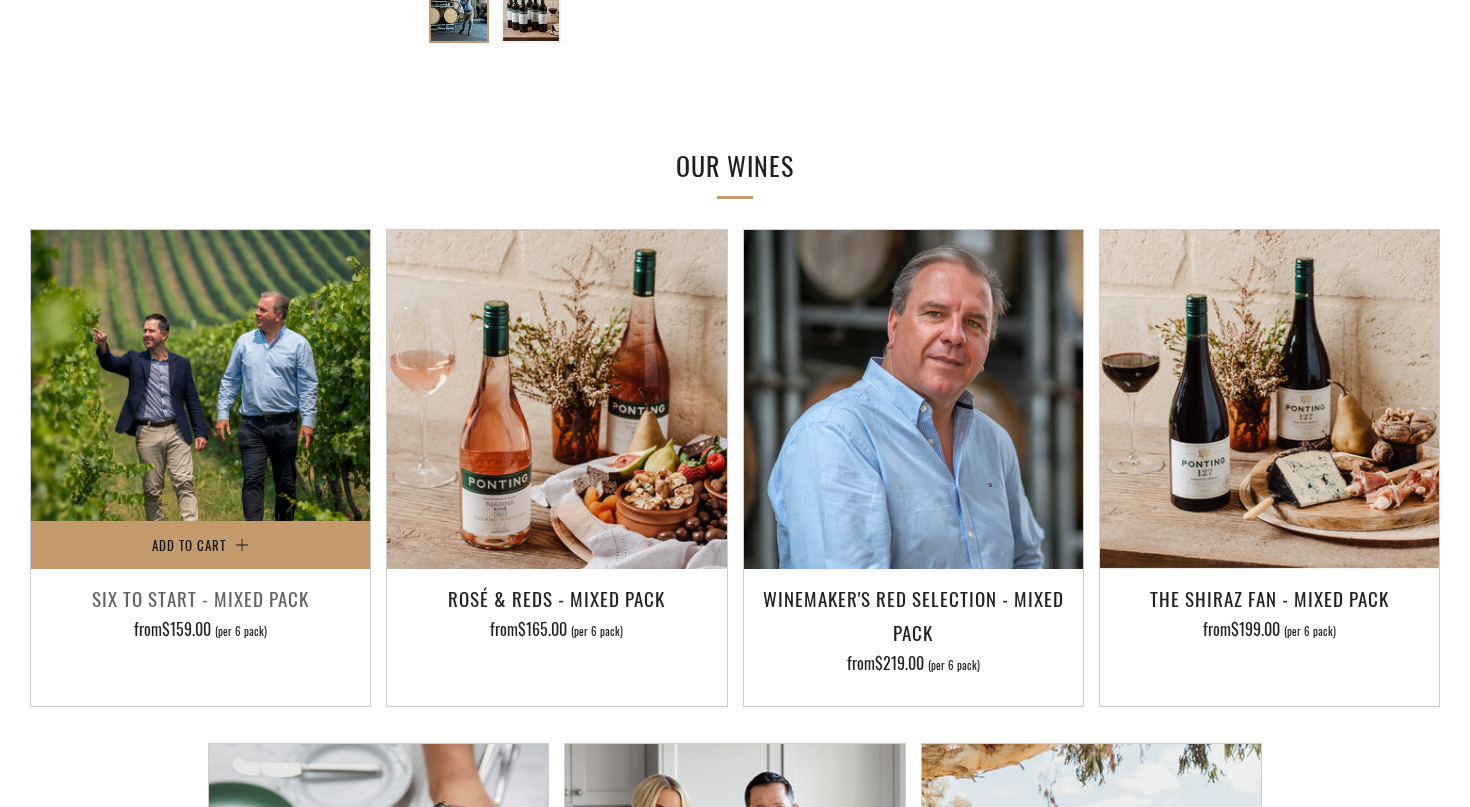 click at bounding box center (200, 399) 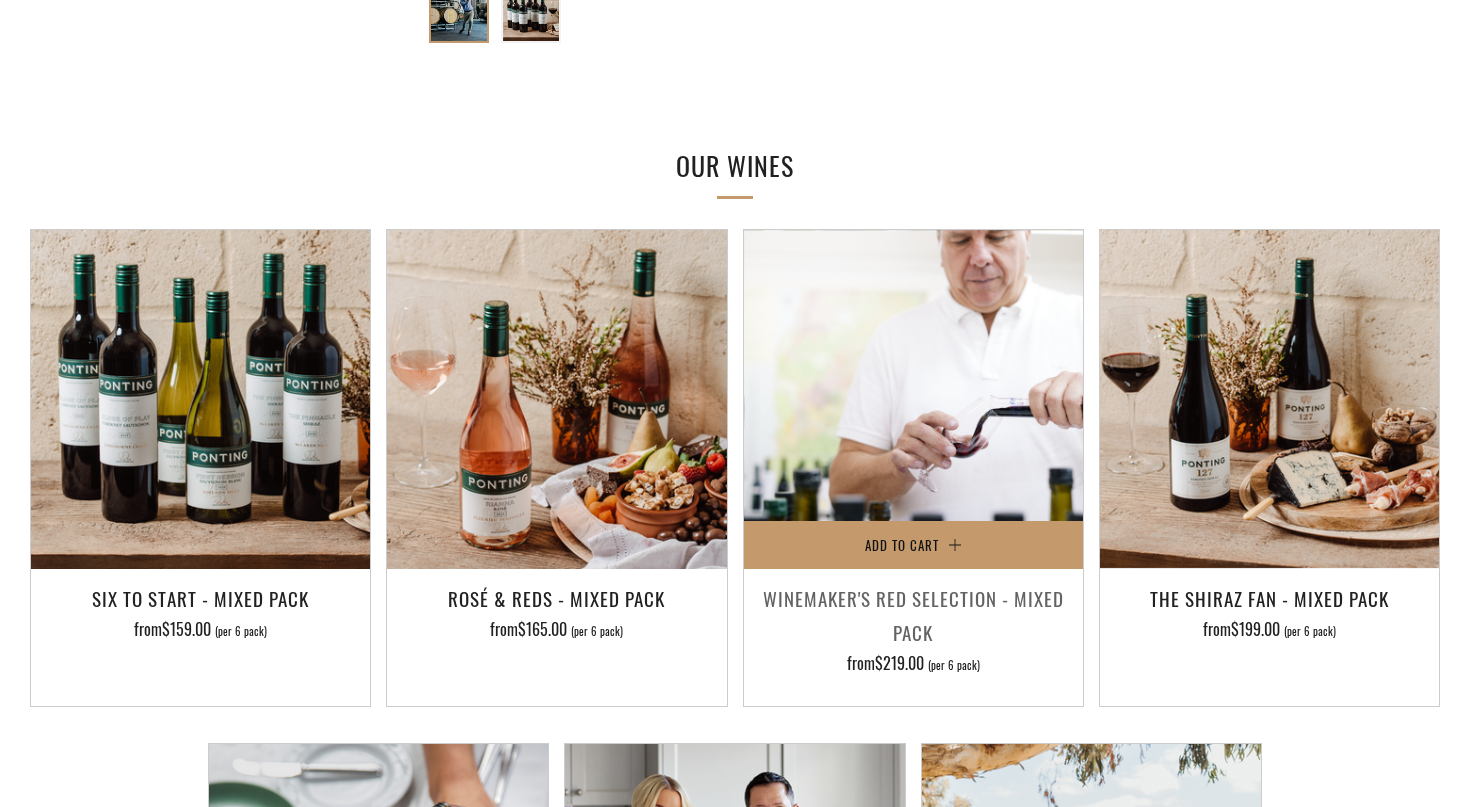 click at bounding box center (913, 399) 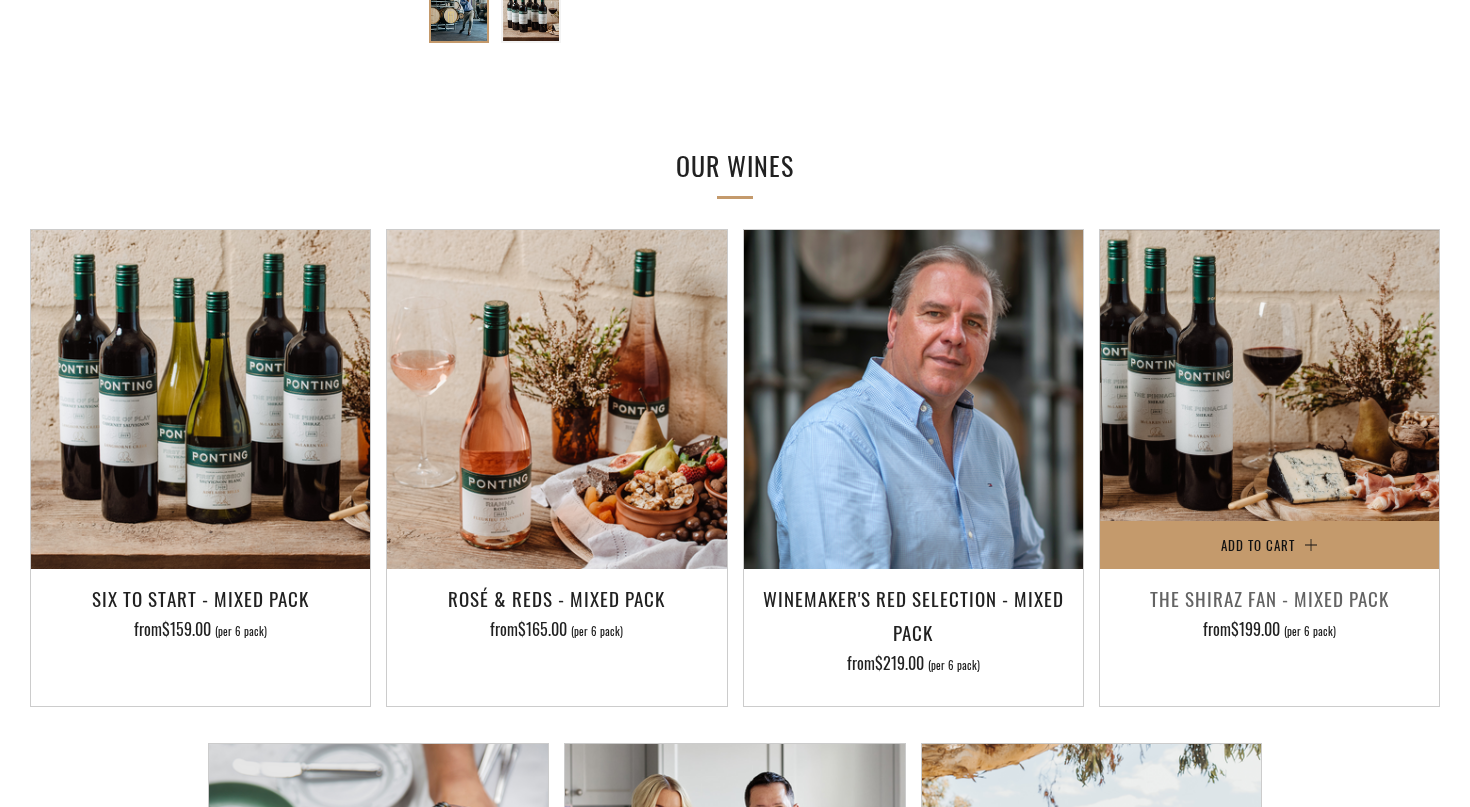 click at bounding box center [1269, 399] 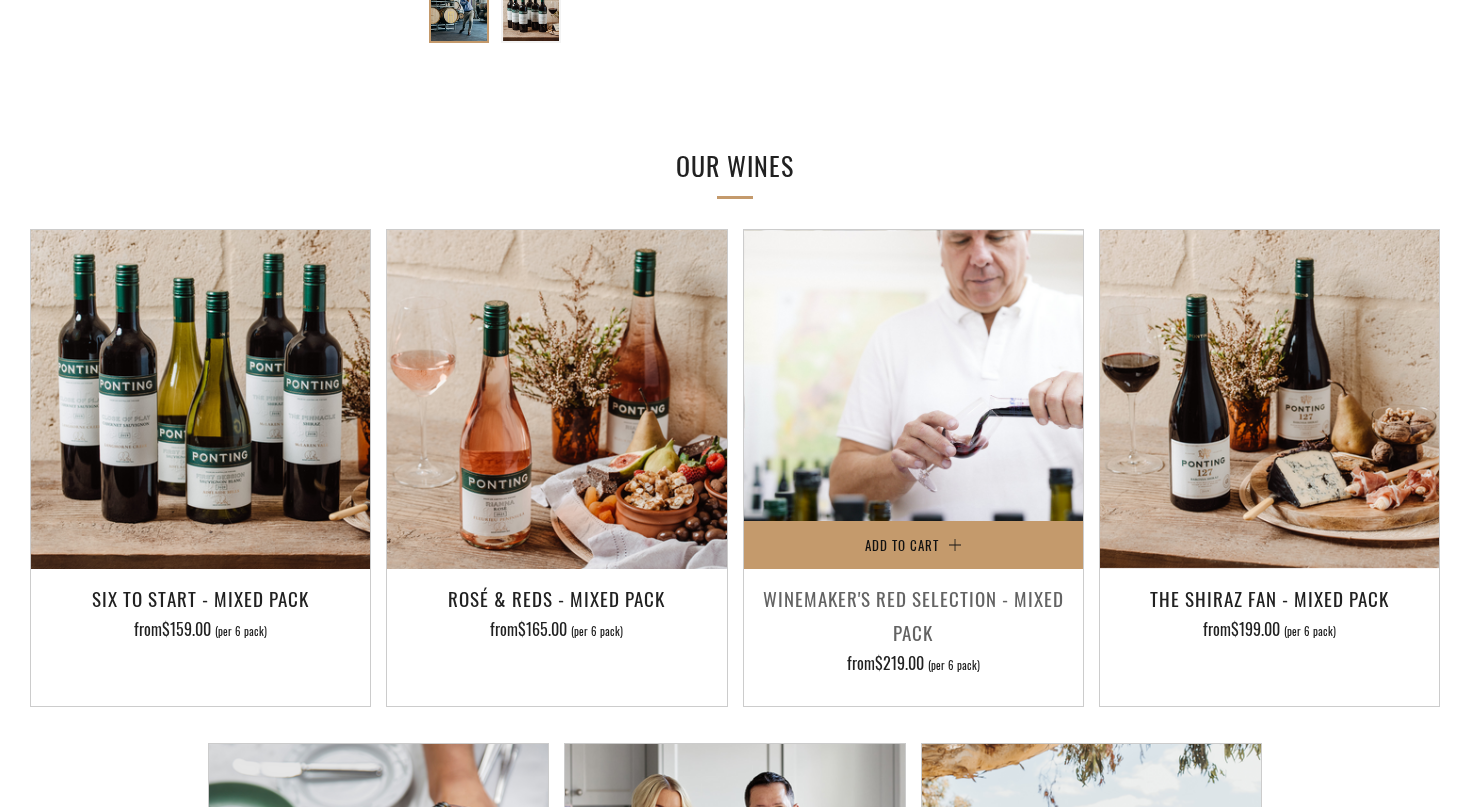 click at bounding box center (913, 399) 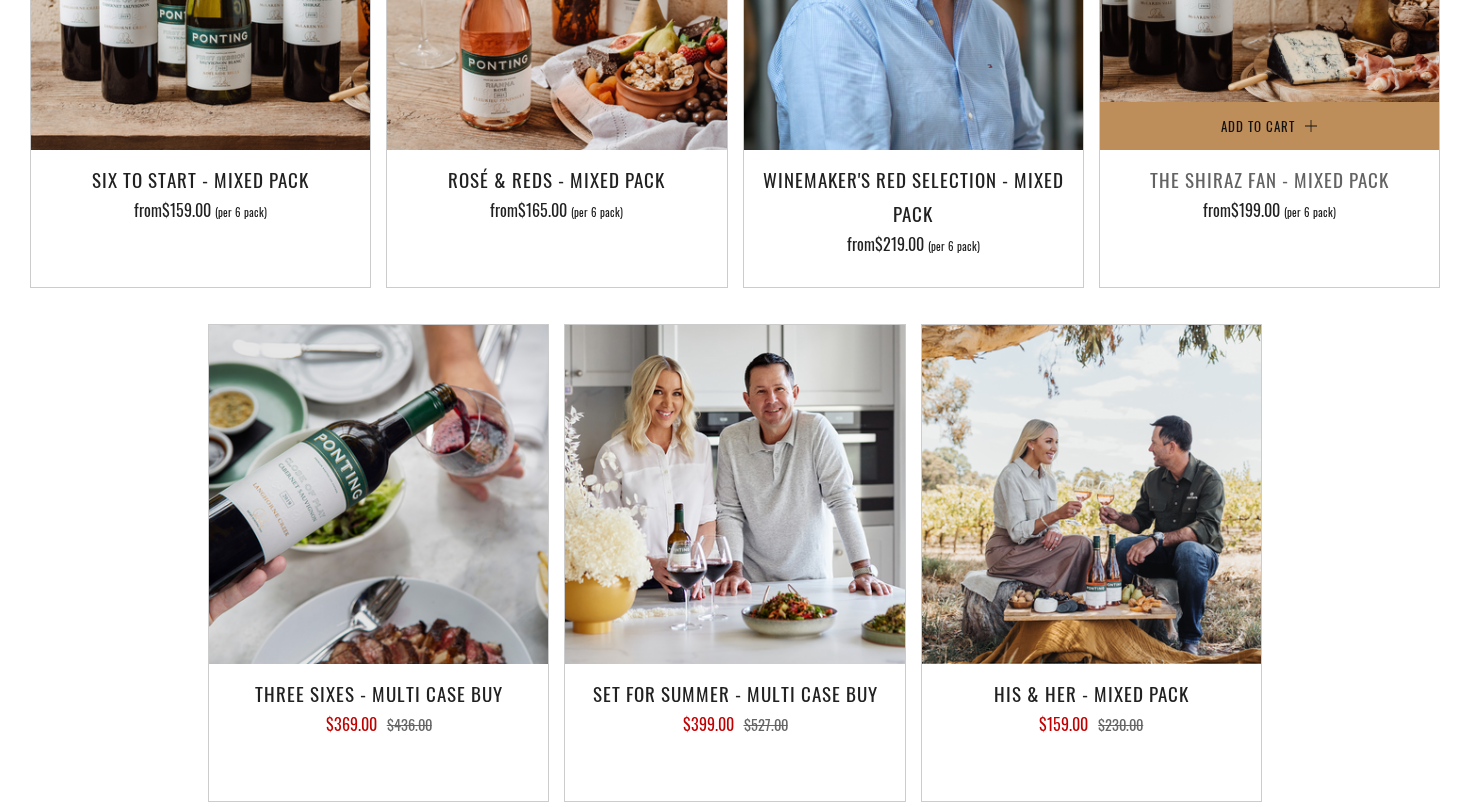 scroll, scrollTop: 1482, scrollLeft: 0, axis: vertical 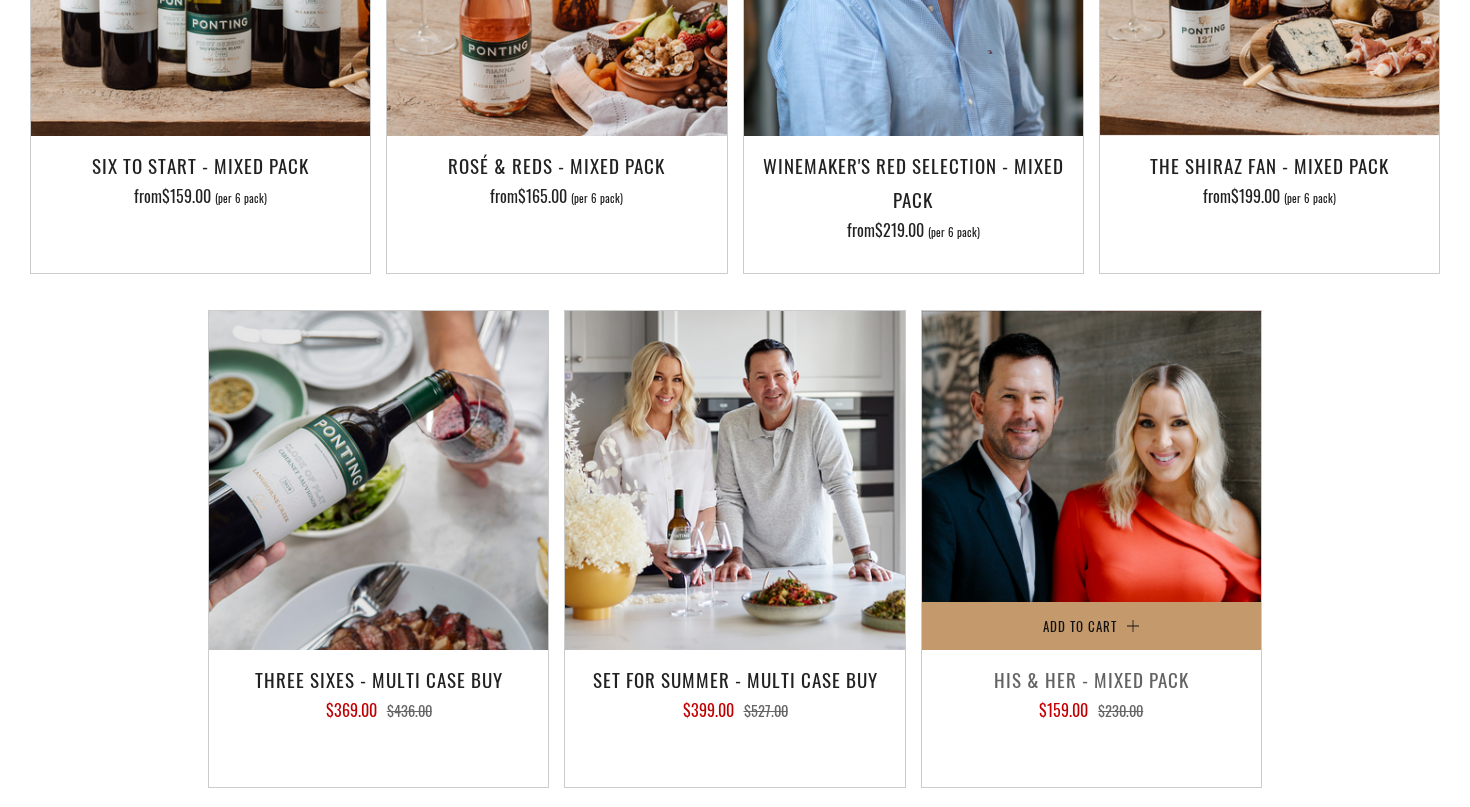click at bounding box center [1091, 480] 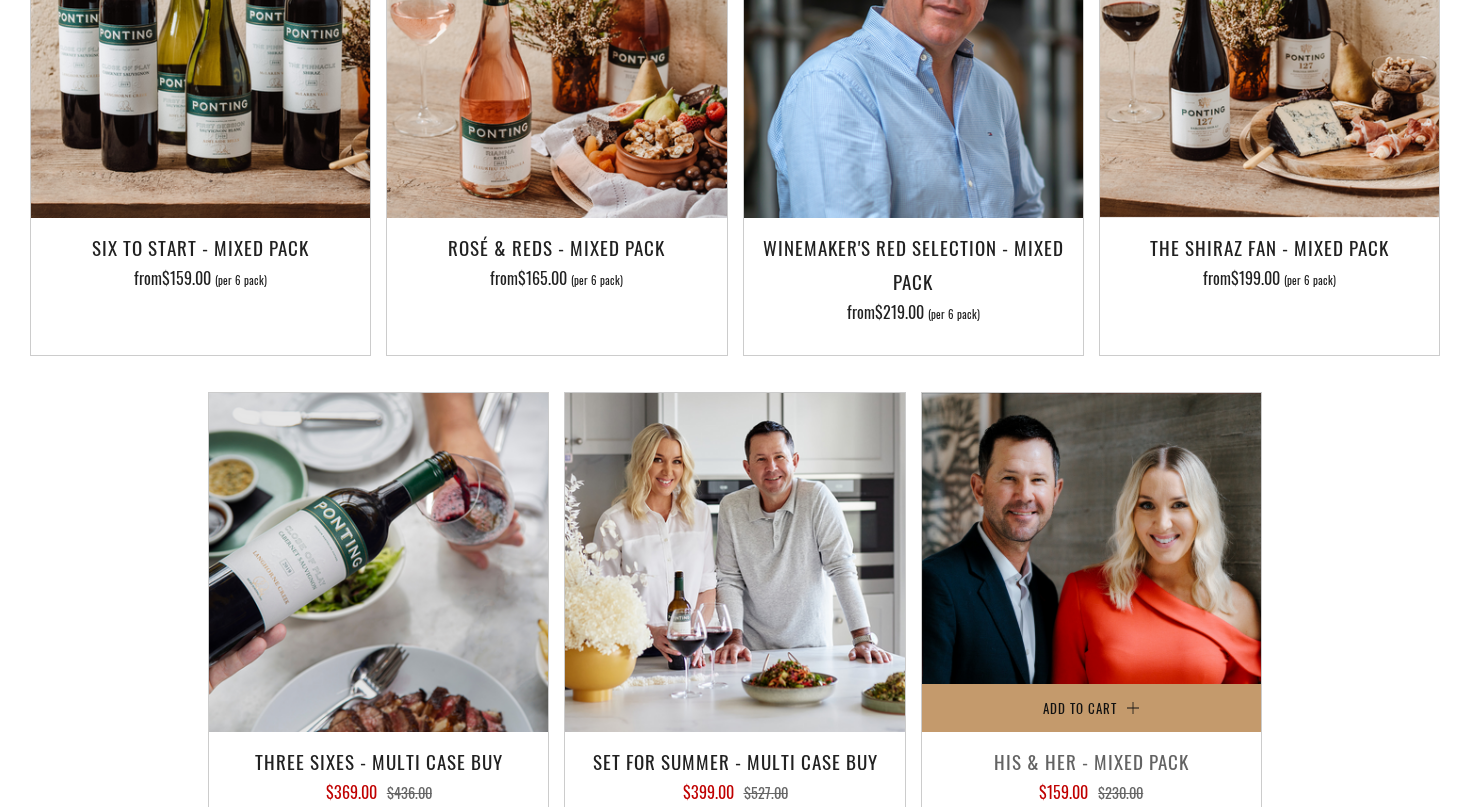 scroll, scrollTop: 1406, scrollLeft: 0, axis: vertical 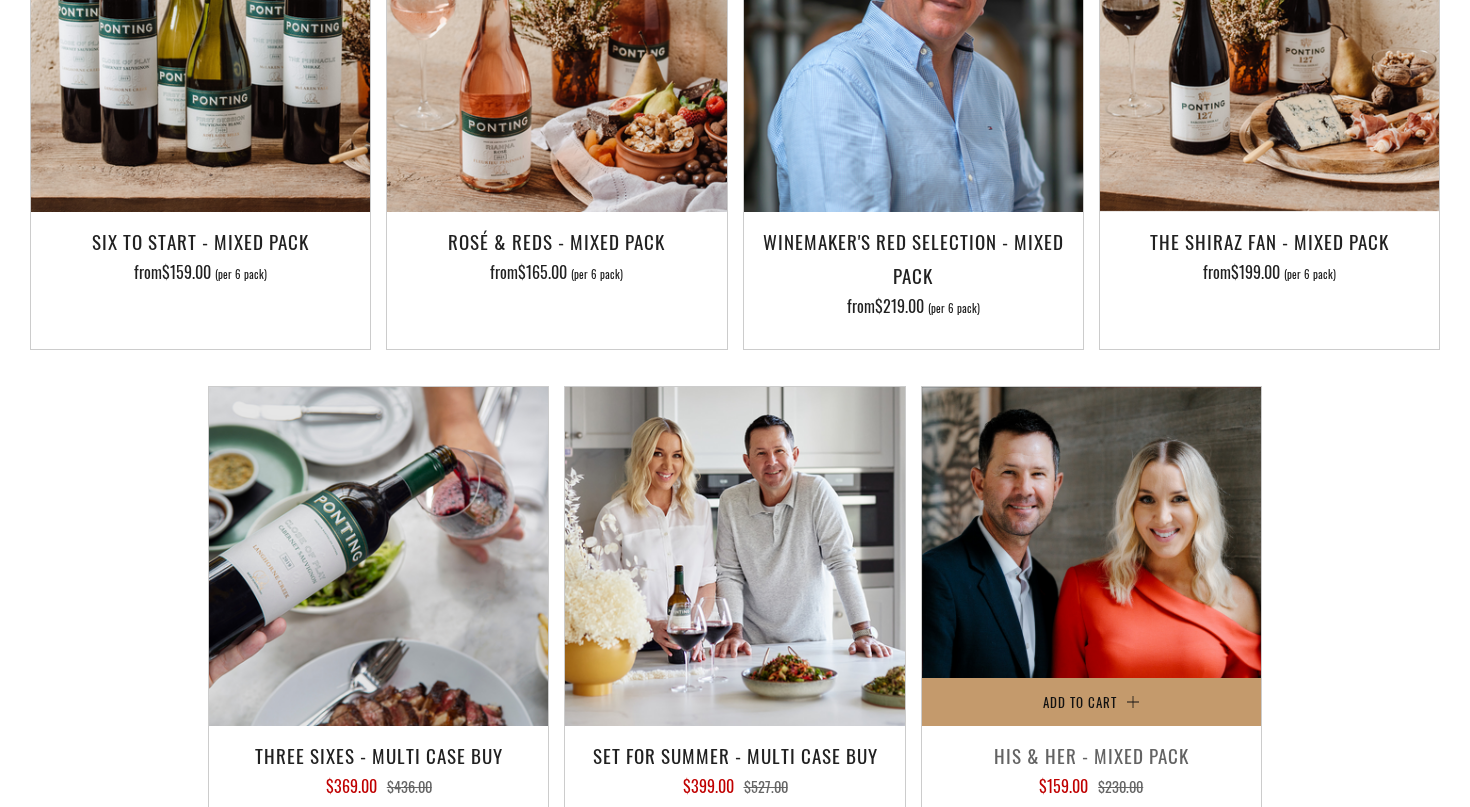 click at bounding box center [1091, 556] 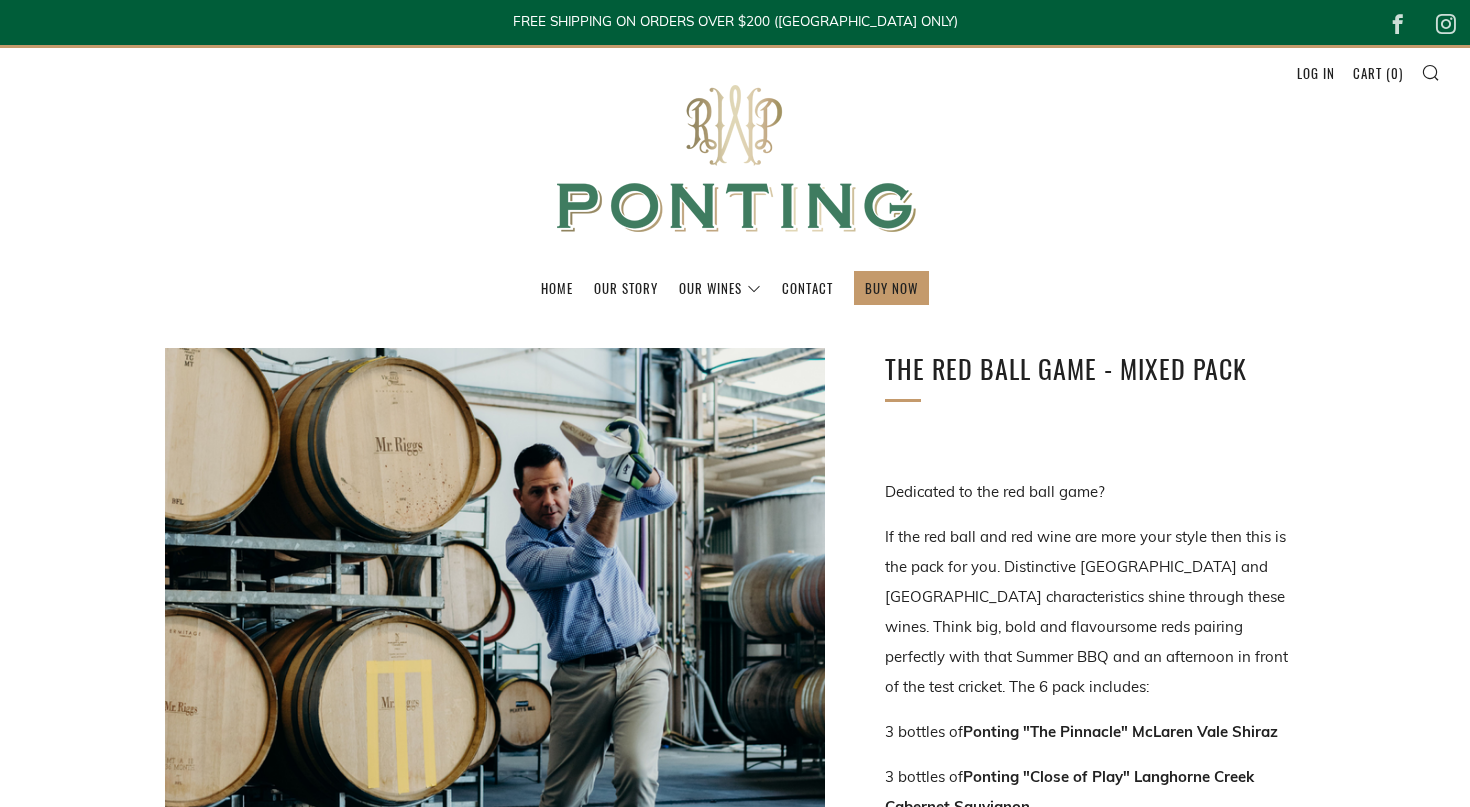 scroll, scrollTop: 0, scrollLeft: 0, axis: both 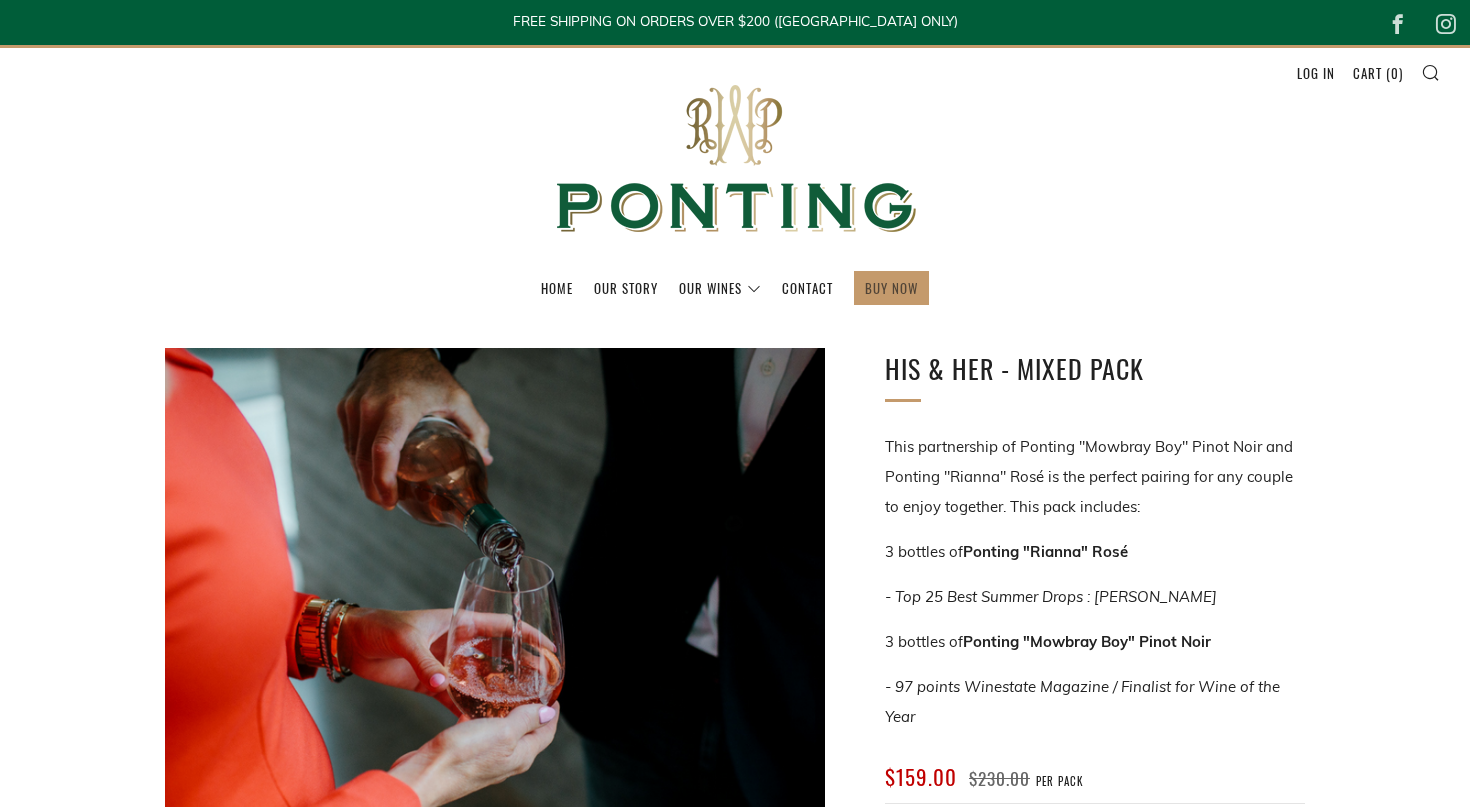 click on "BUY NOW" at bounding box center (891, 288) 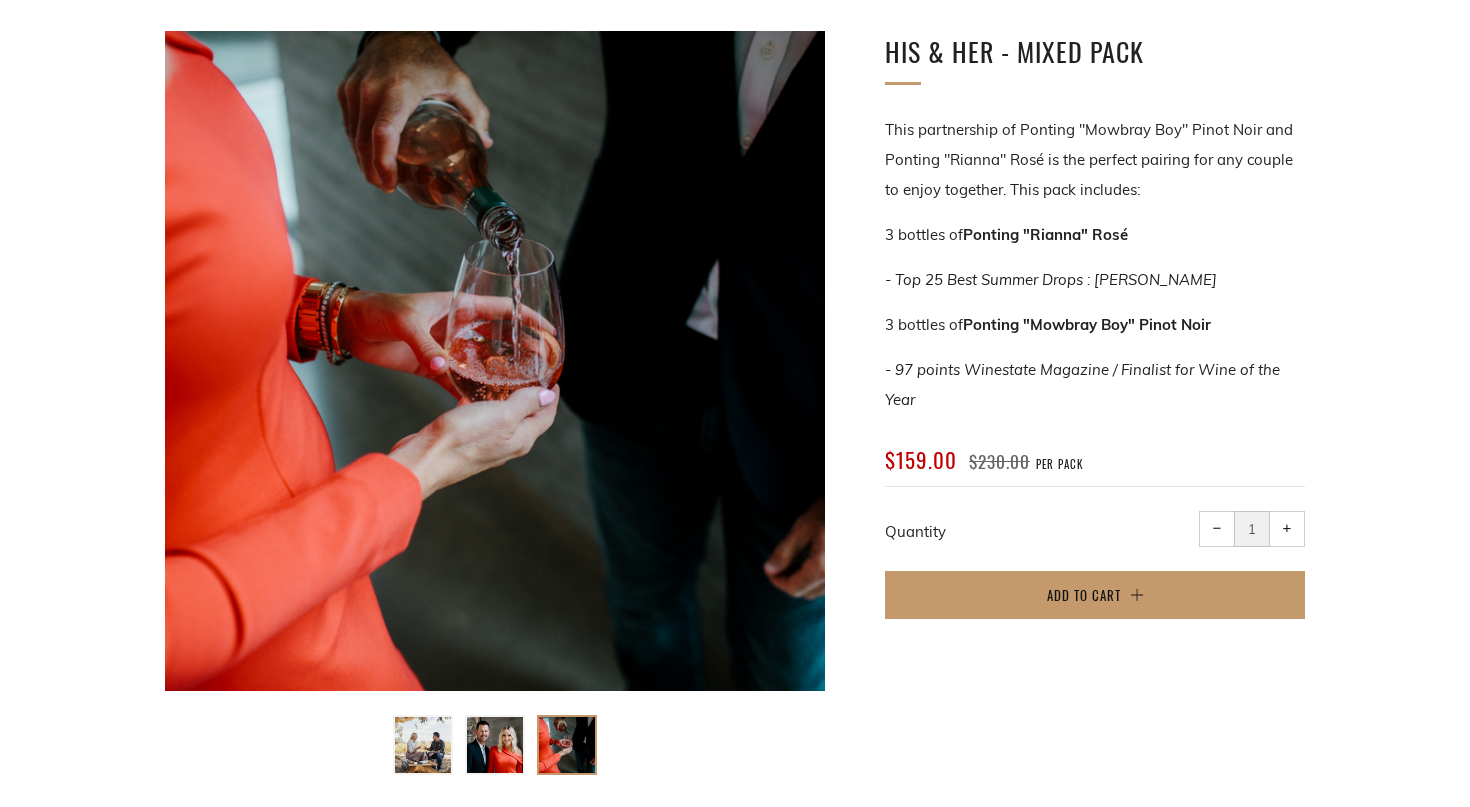 scroll, scrollTop: 374, scrollLeft: 0, axis: vertical 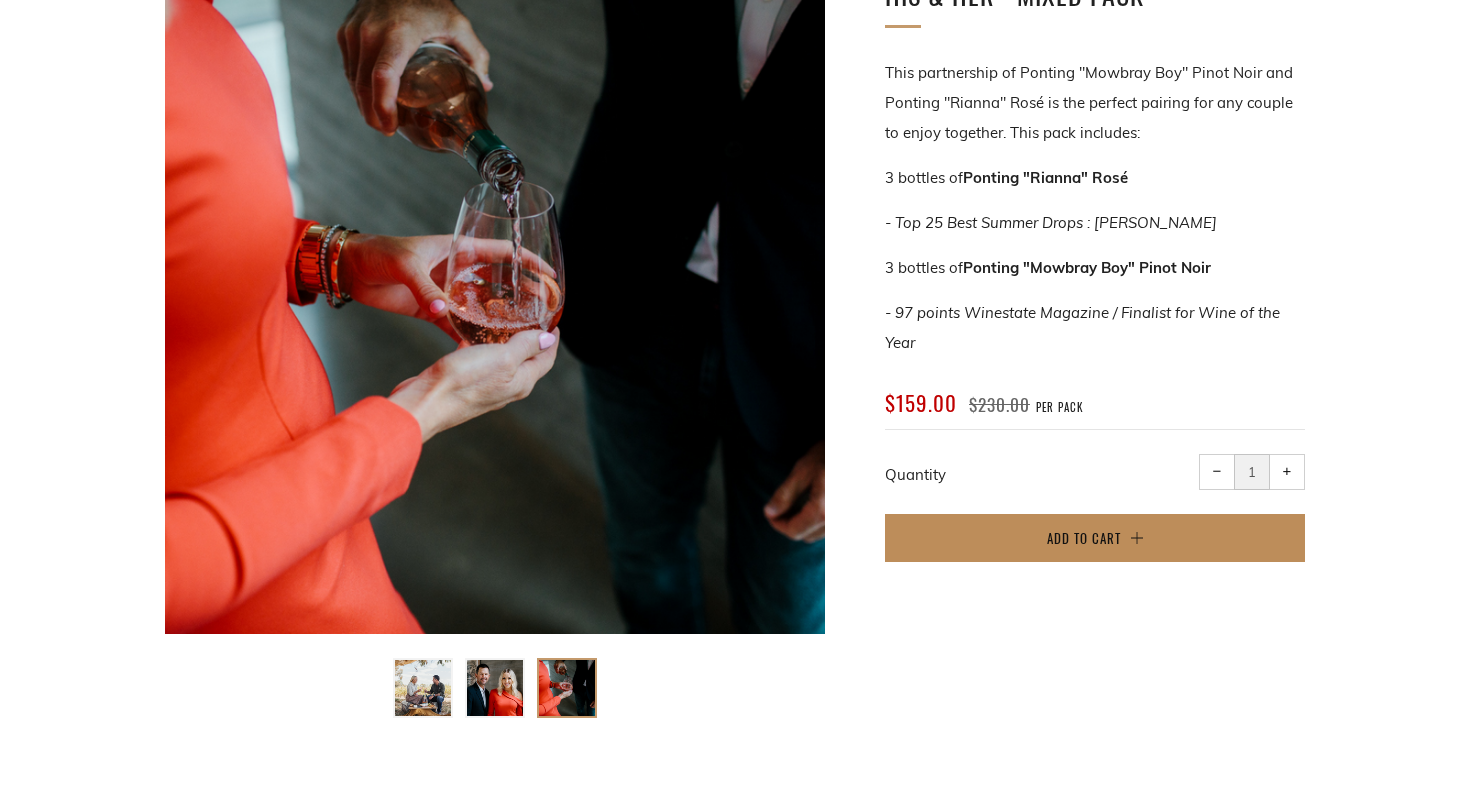 click on "Add to Cart" at bounding box center (1084, 538) 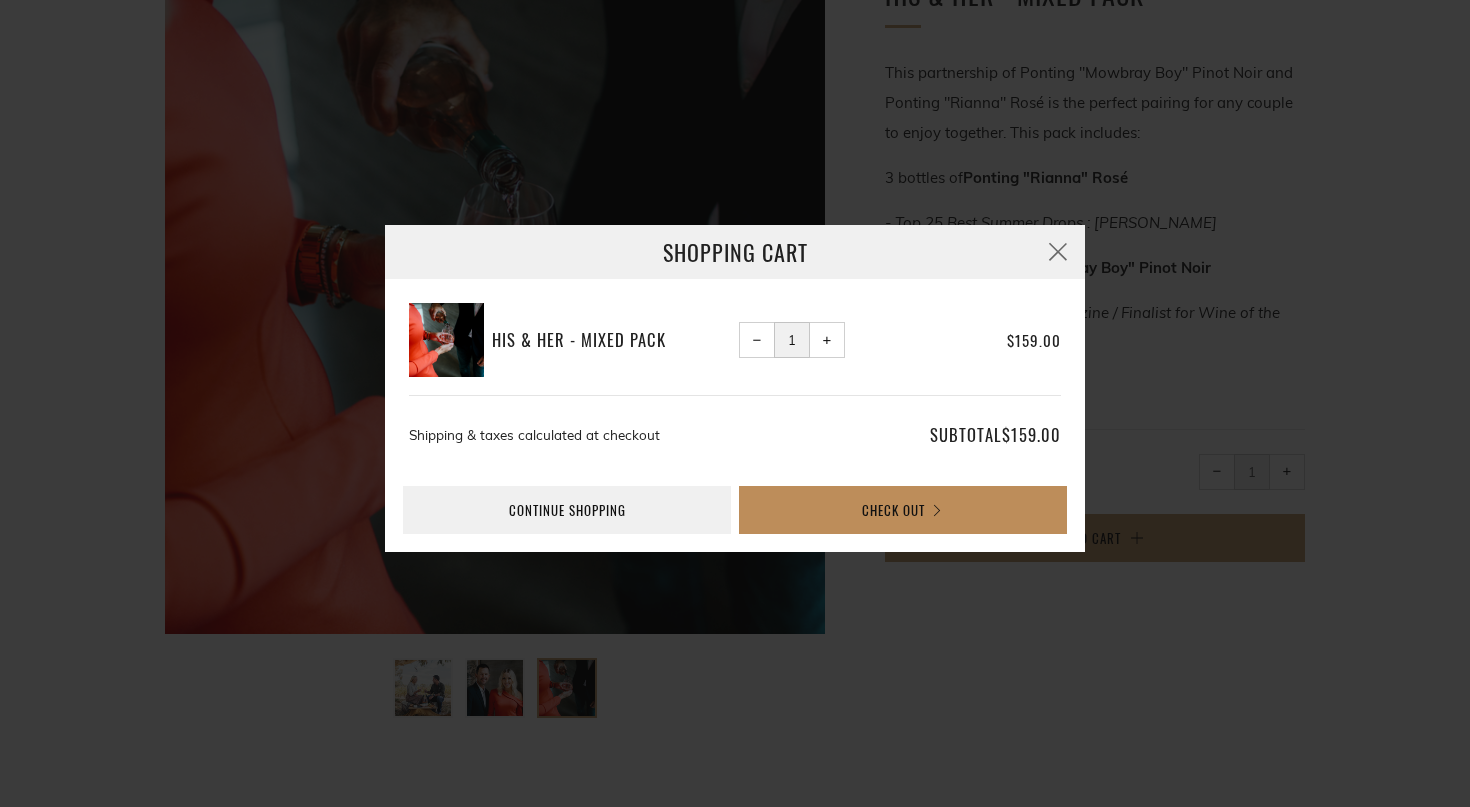 click on "Check Out" at bounding box center (903, 510) 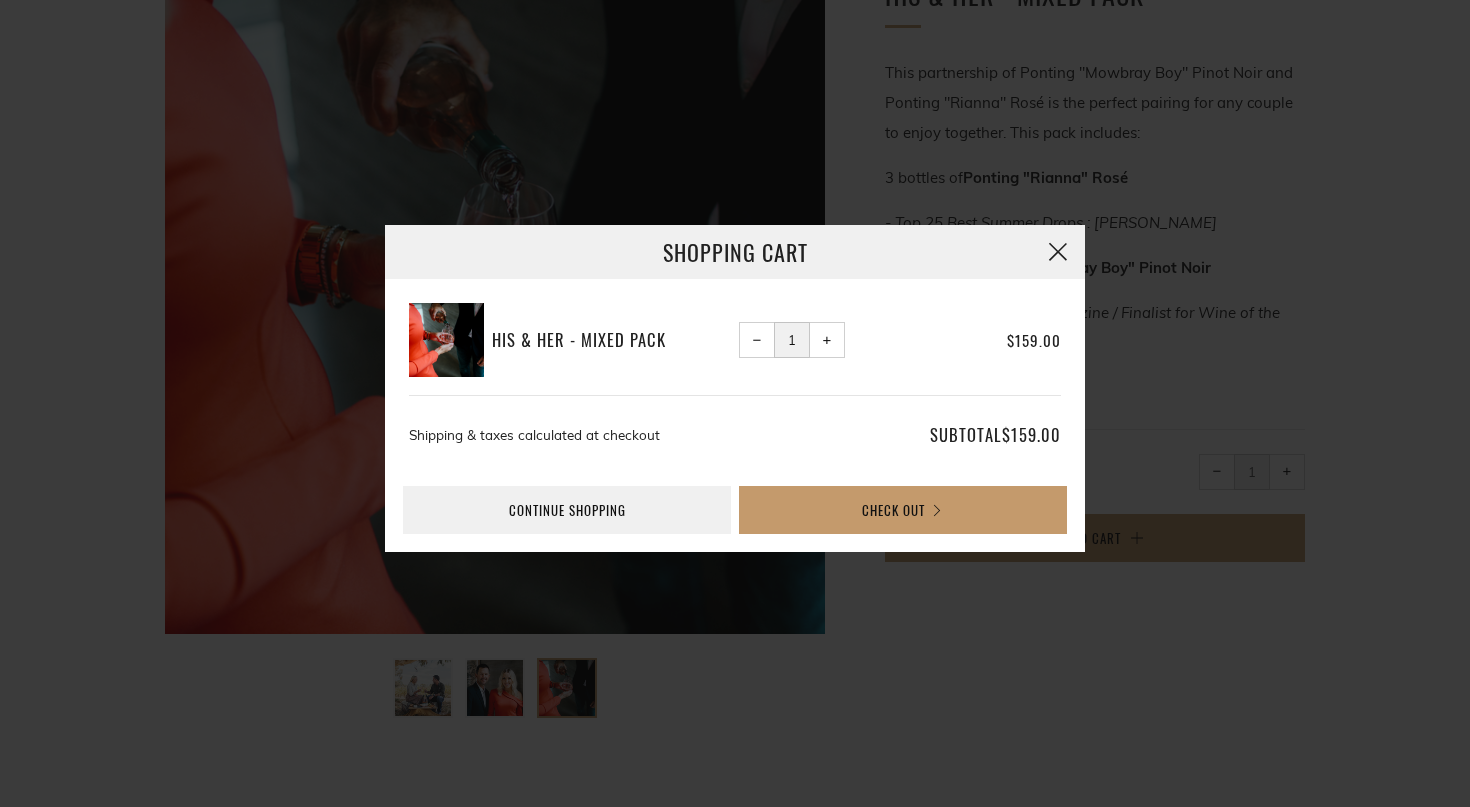 click at bounding box center (1058, 252) 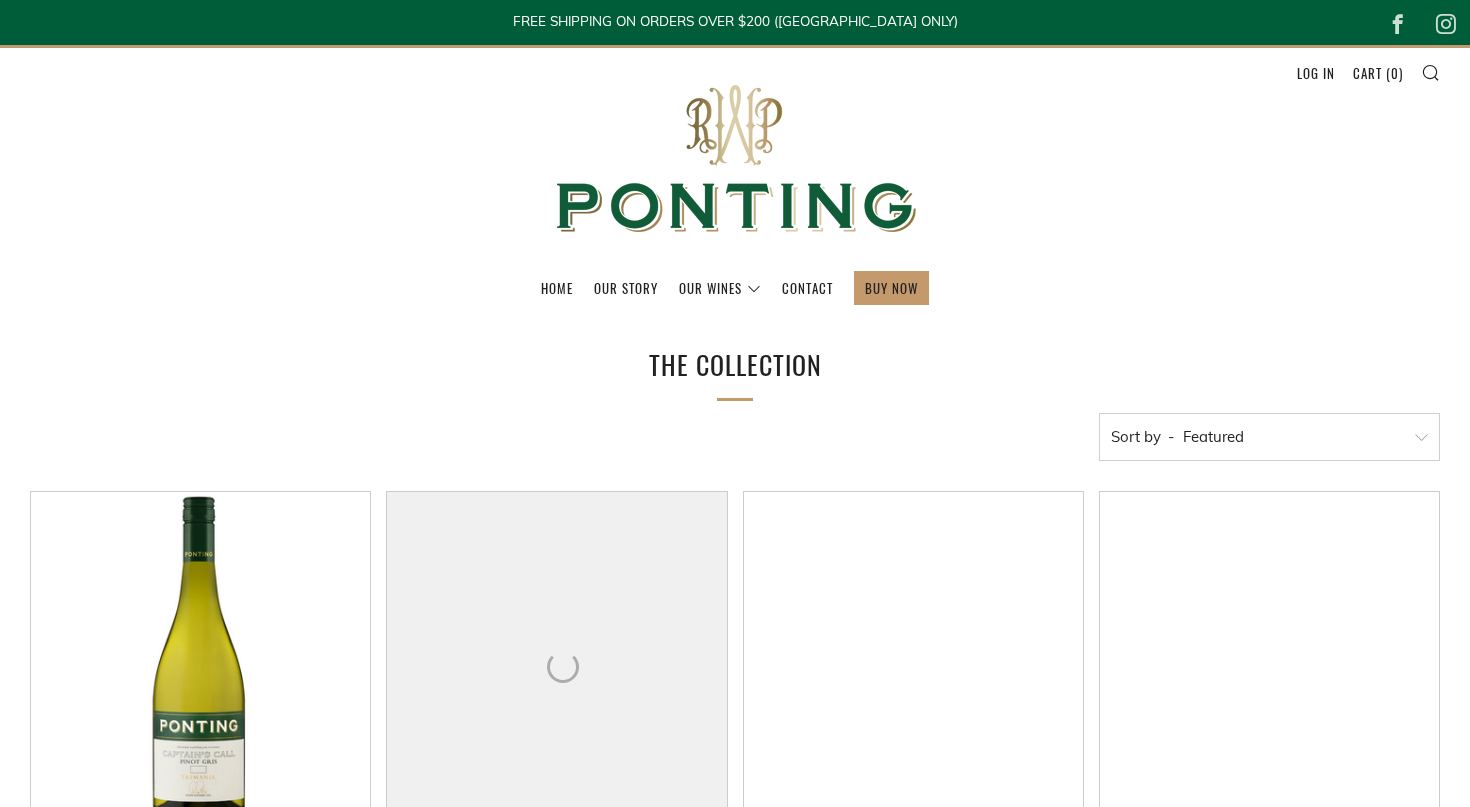 scroll, scrollTop: 0, scrollLeft: 0, axis: both 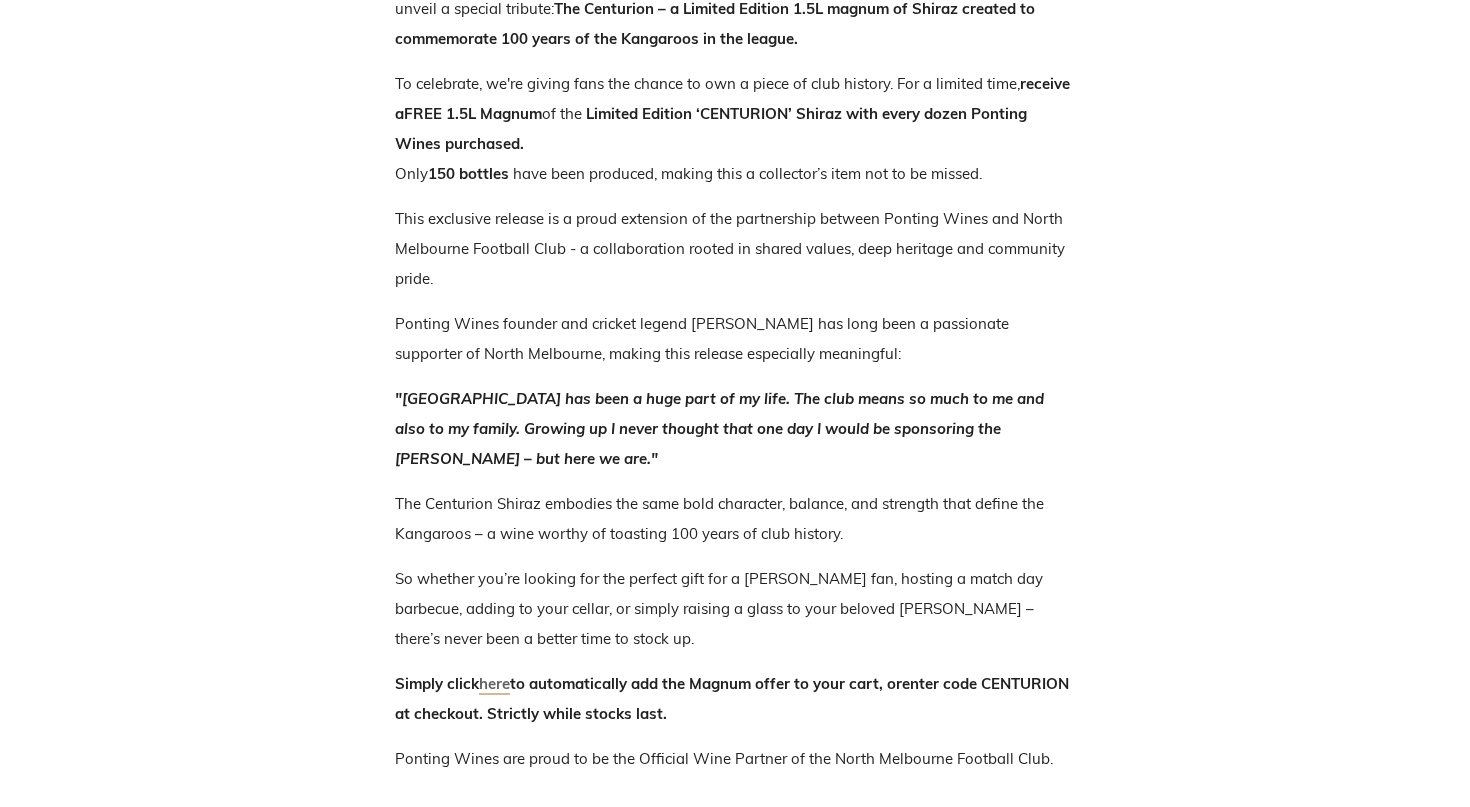 click on "here" at bounding box center [494, 684] 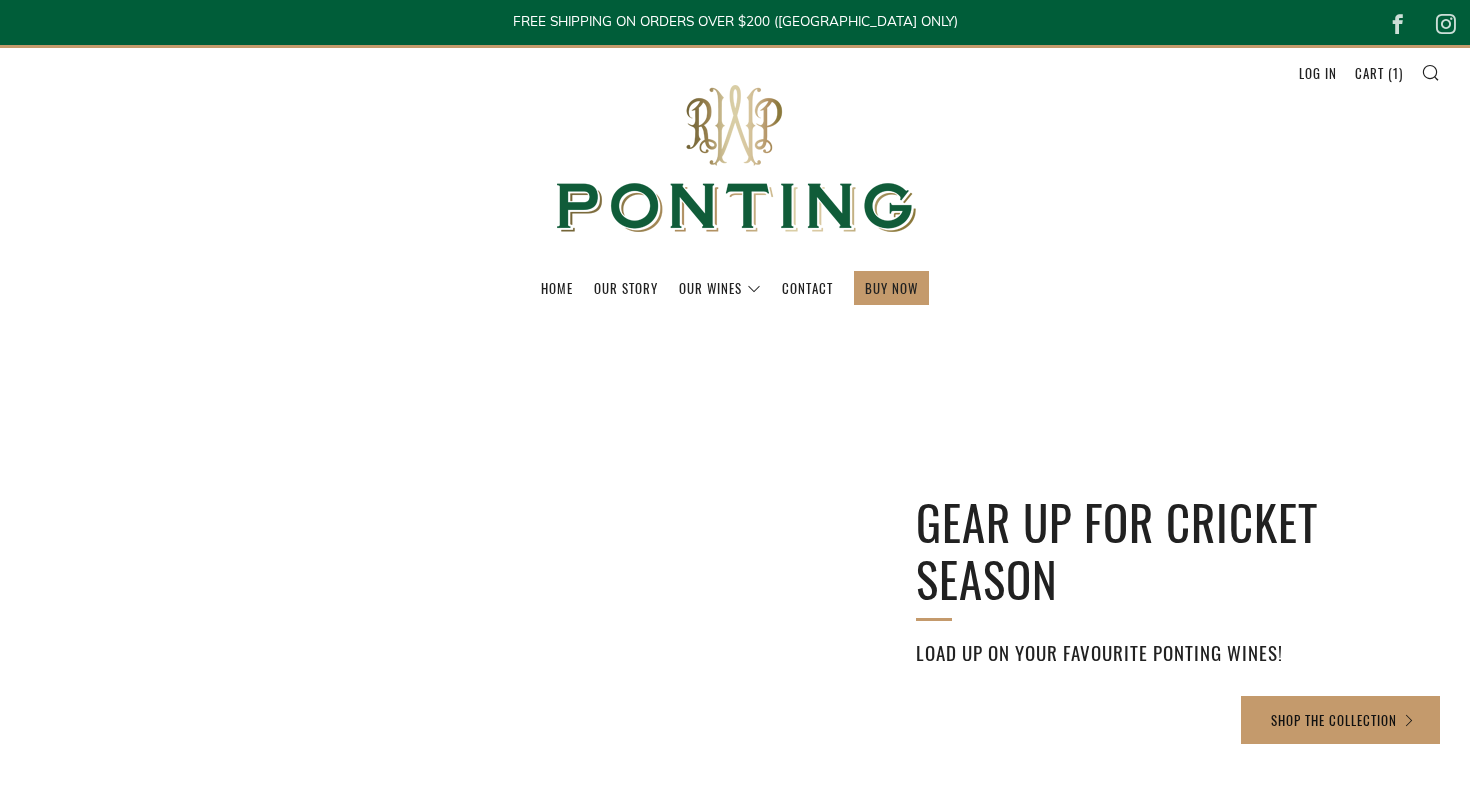 scroll, scrollTop: 0, scrollLeft: 0, axis: both 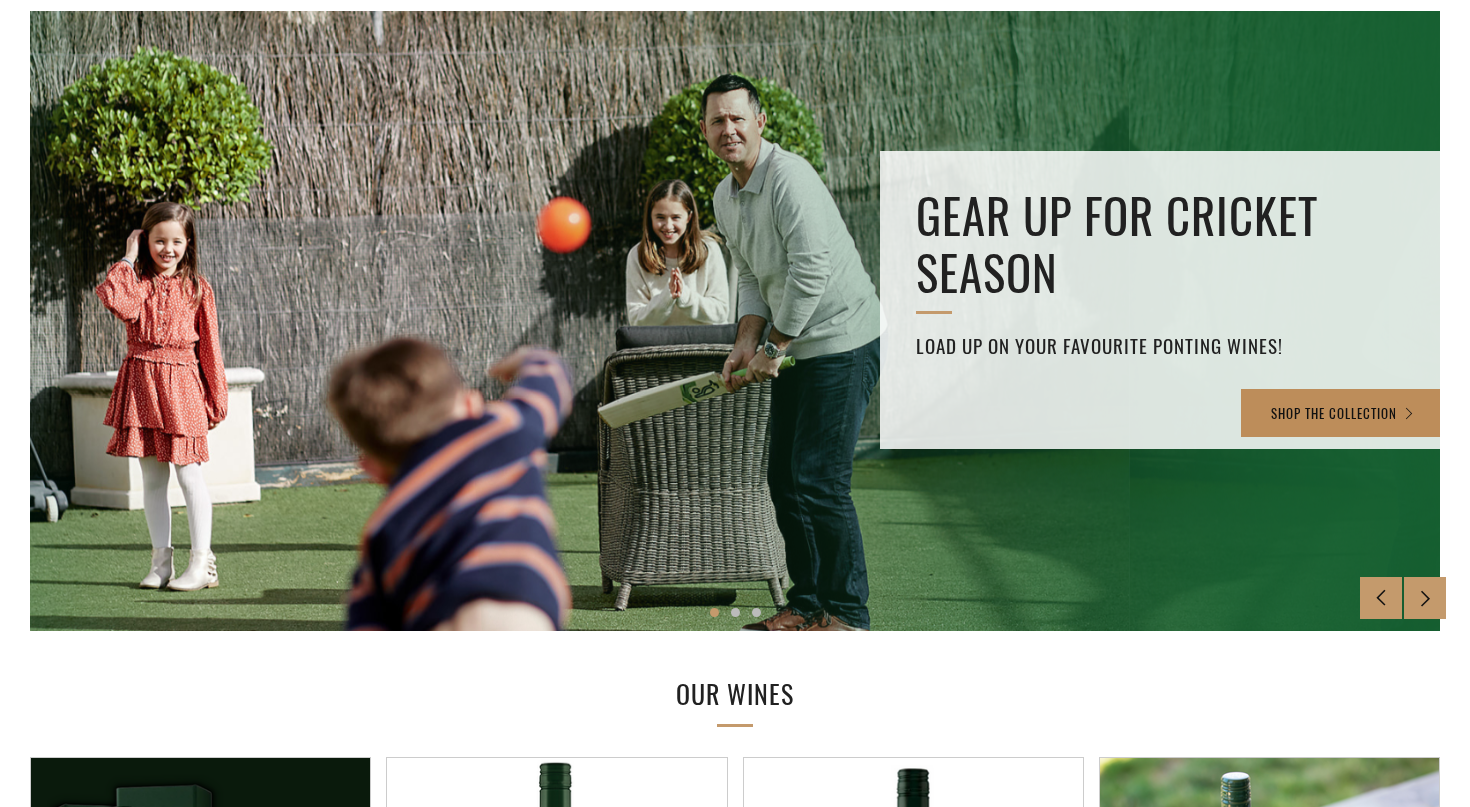click on "SHOP THE COLLECTION" at bounding box center [1343, 413] 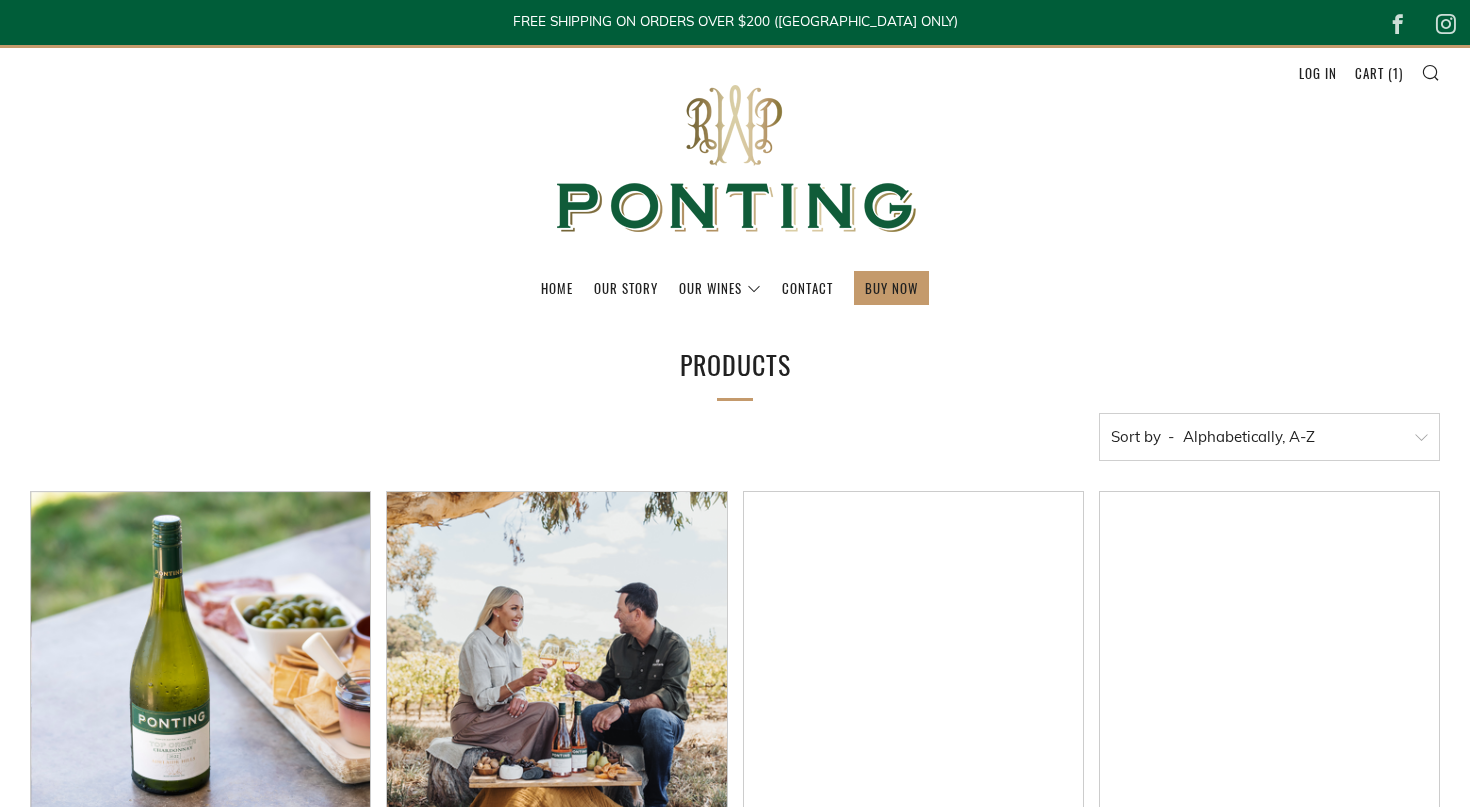 select on "title-ascending" 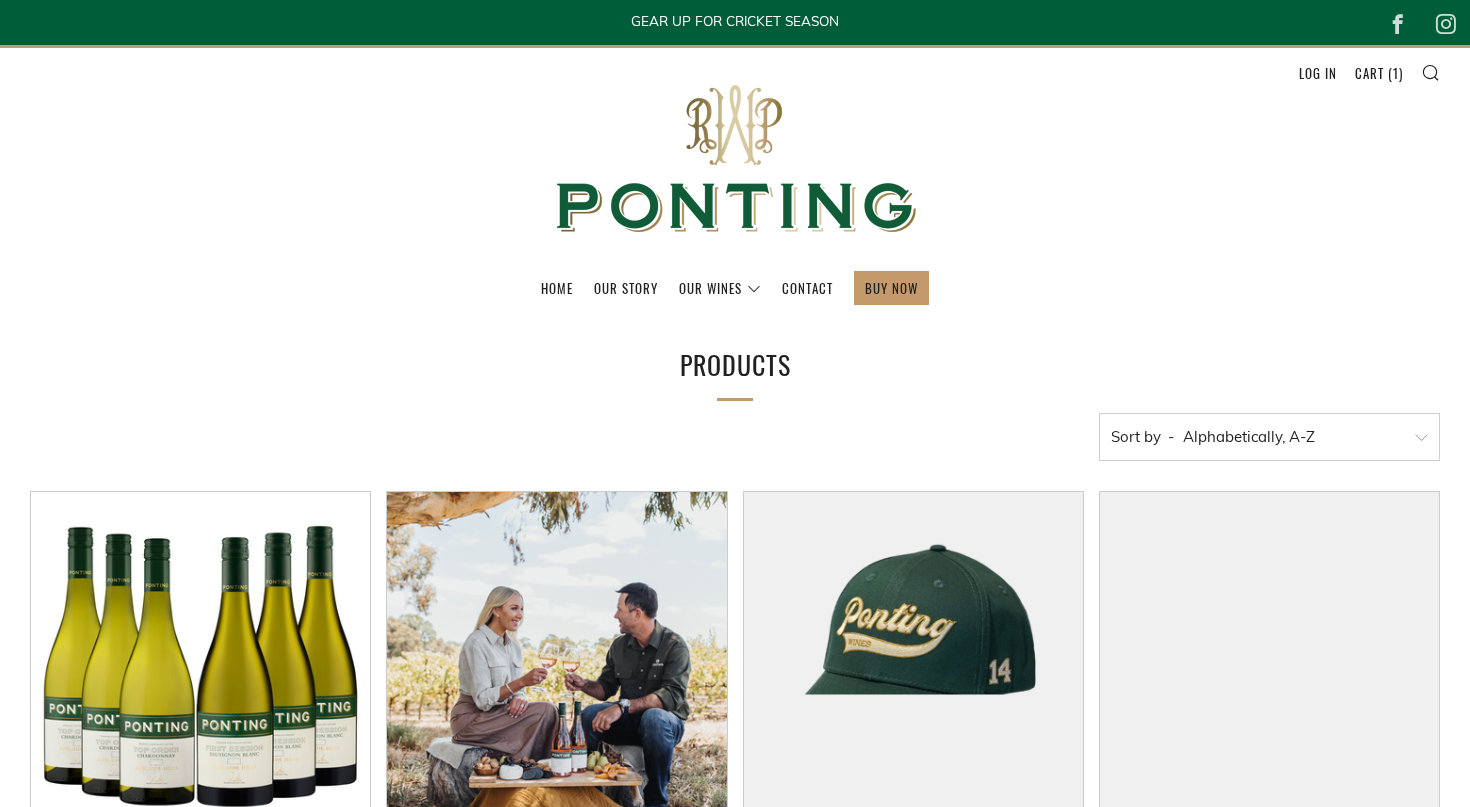 scroll, scrollTop: 0, scrollLeft: 0, axis: both 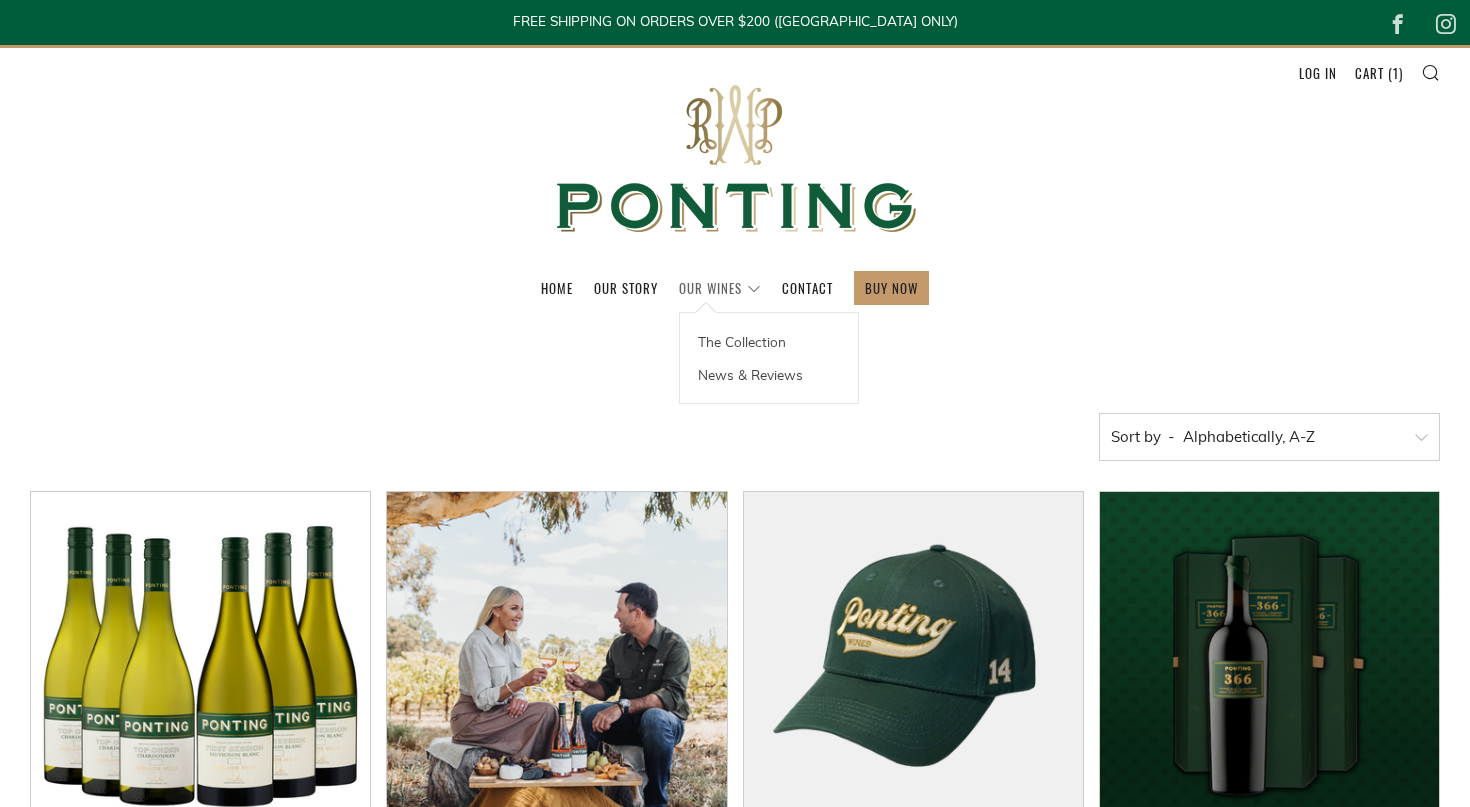 click on "Our Wines" at bounding box center (720, 288) 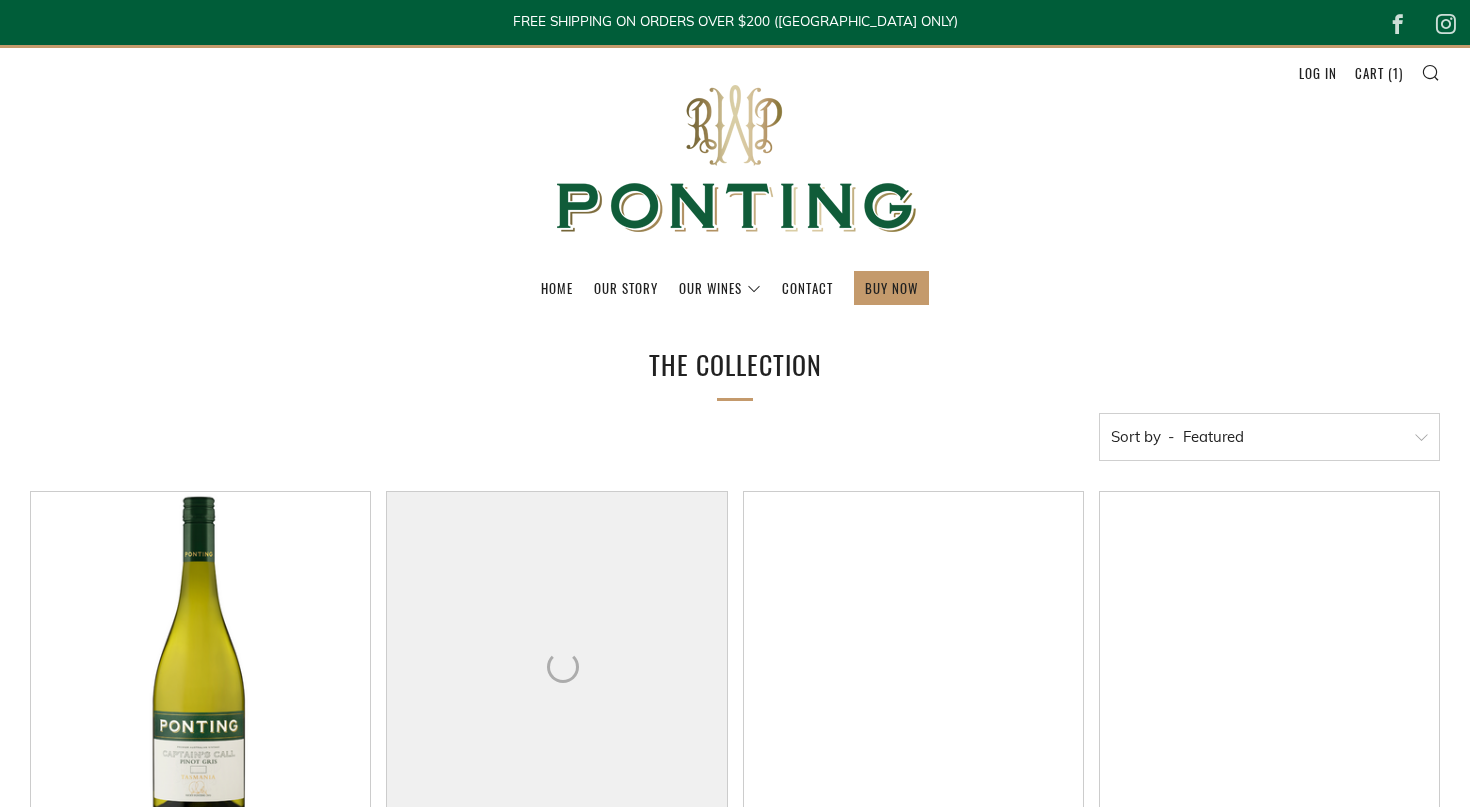 scroll, scrollTop: 0, scrollLeft: 0, axis: both 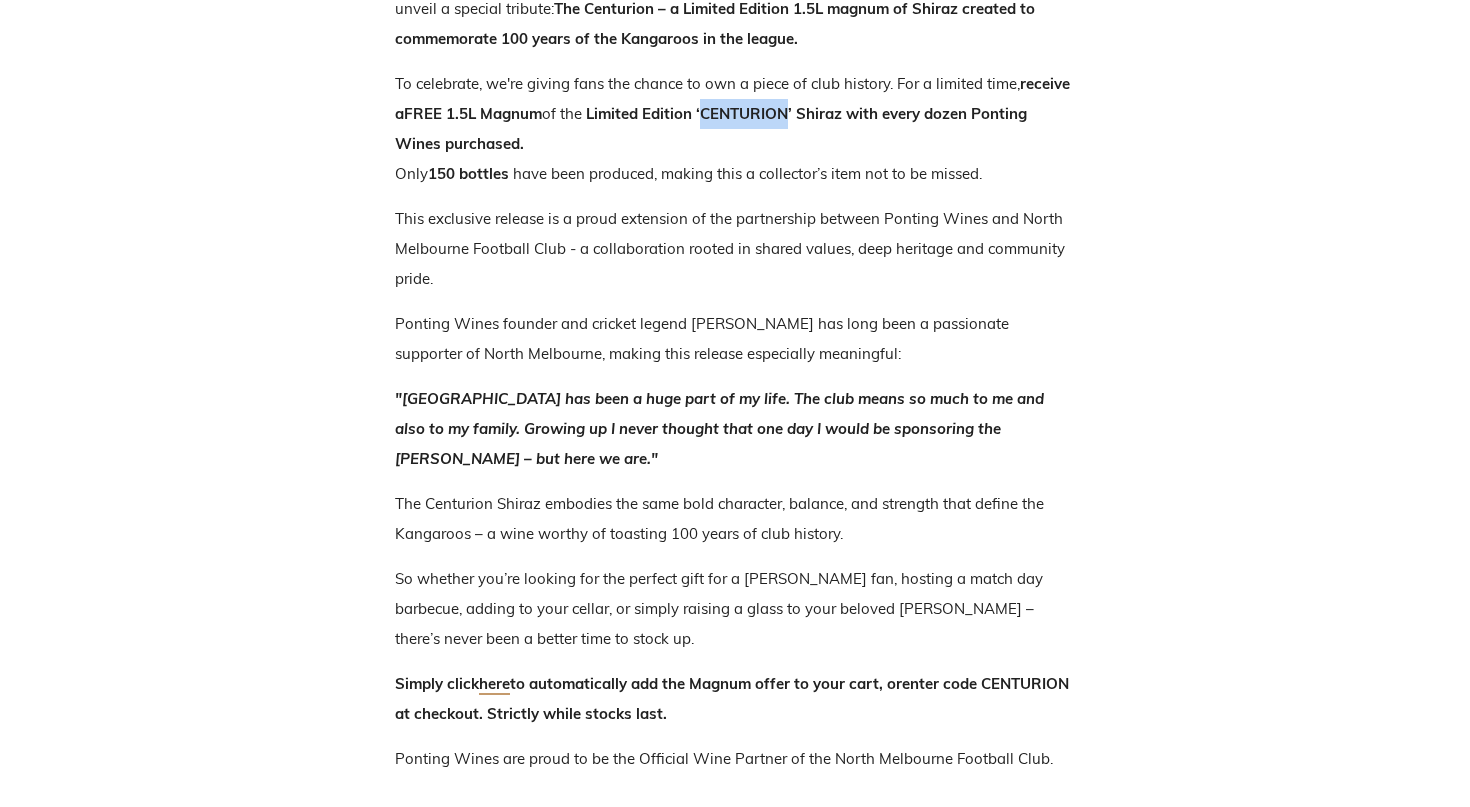 drag, startPoint x: 707, startPoint y: 112, endPoint x: 799, endPoint y: 119, distance: 92.26592 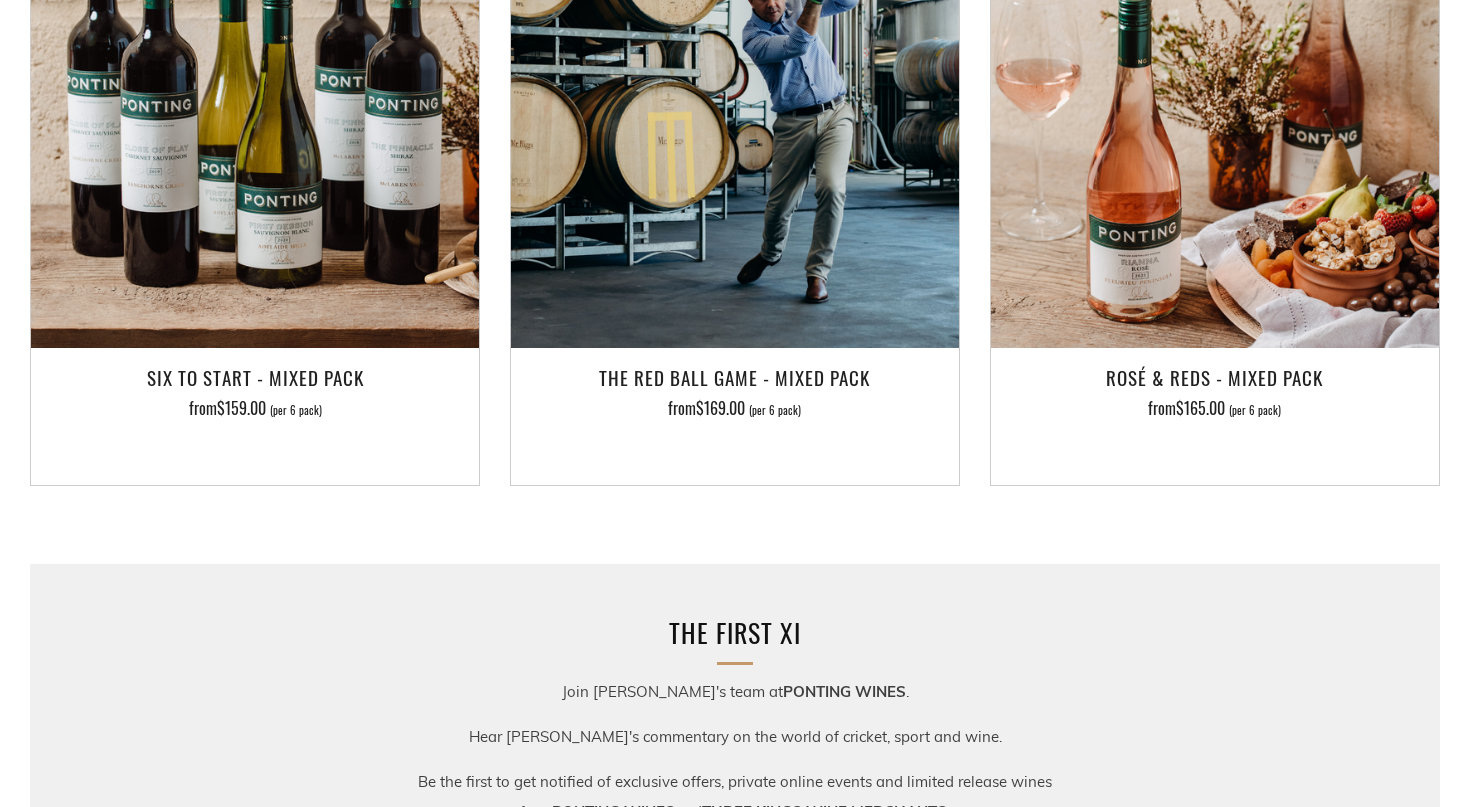 scroll, scrollTop: 2206, scrollLeft: 0, axis: vertical 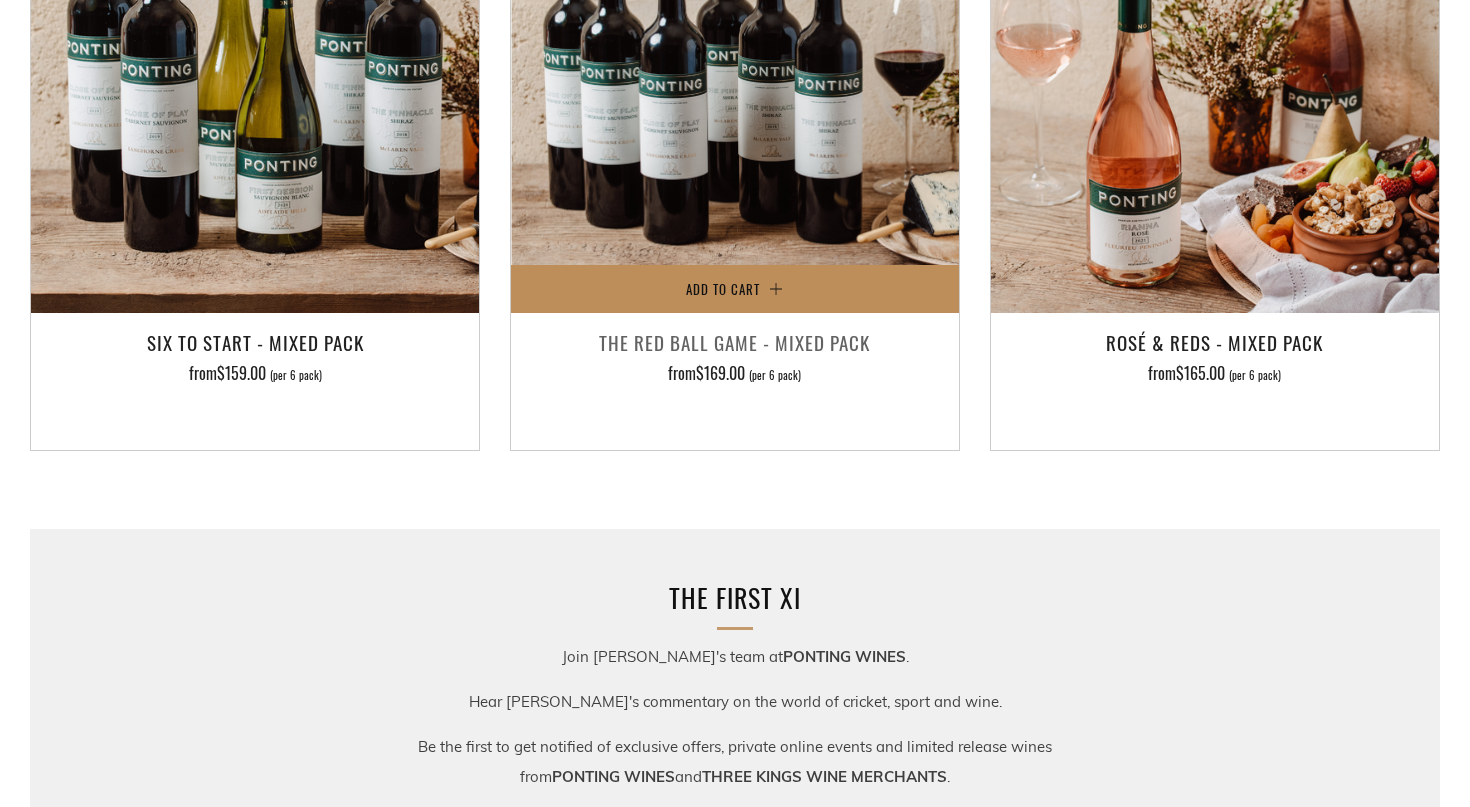 click on "Add to Cart" at bounding box center (735, 289) 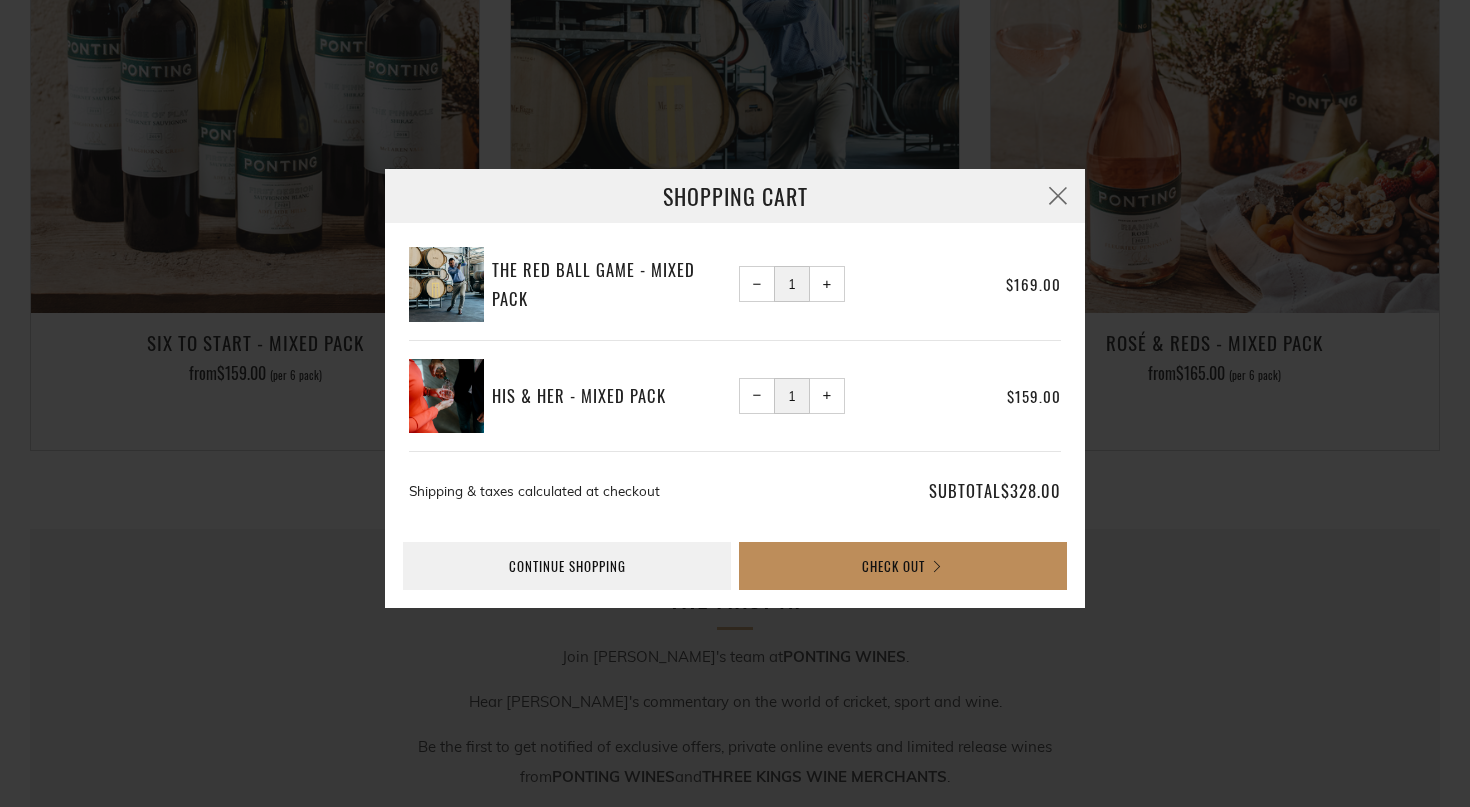 click on "Check Out" at bounding box center (903, 566) 